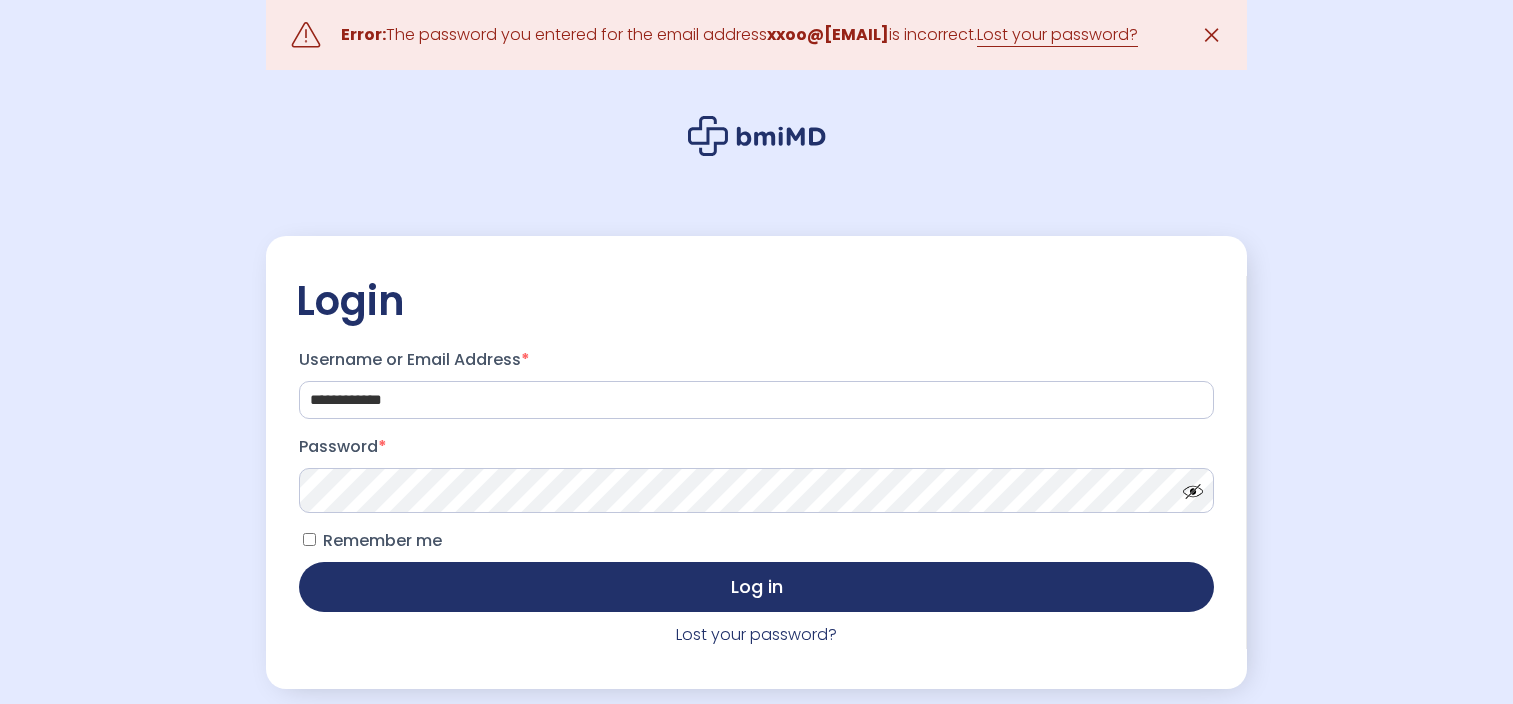 scroll, scrollTop: 0, scrollLeft: 0, axis: both 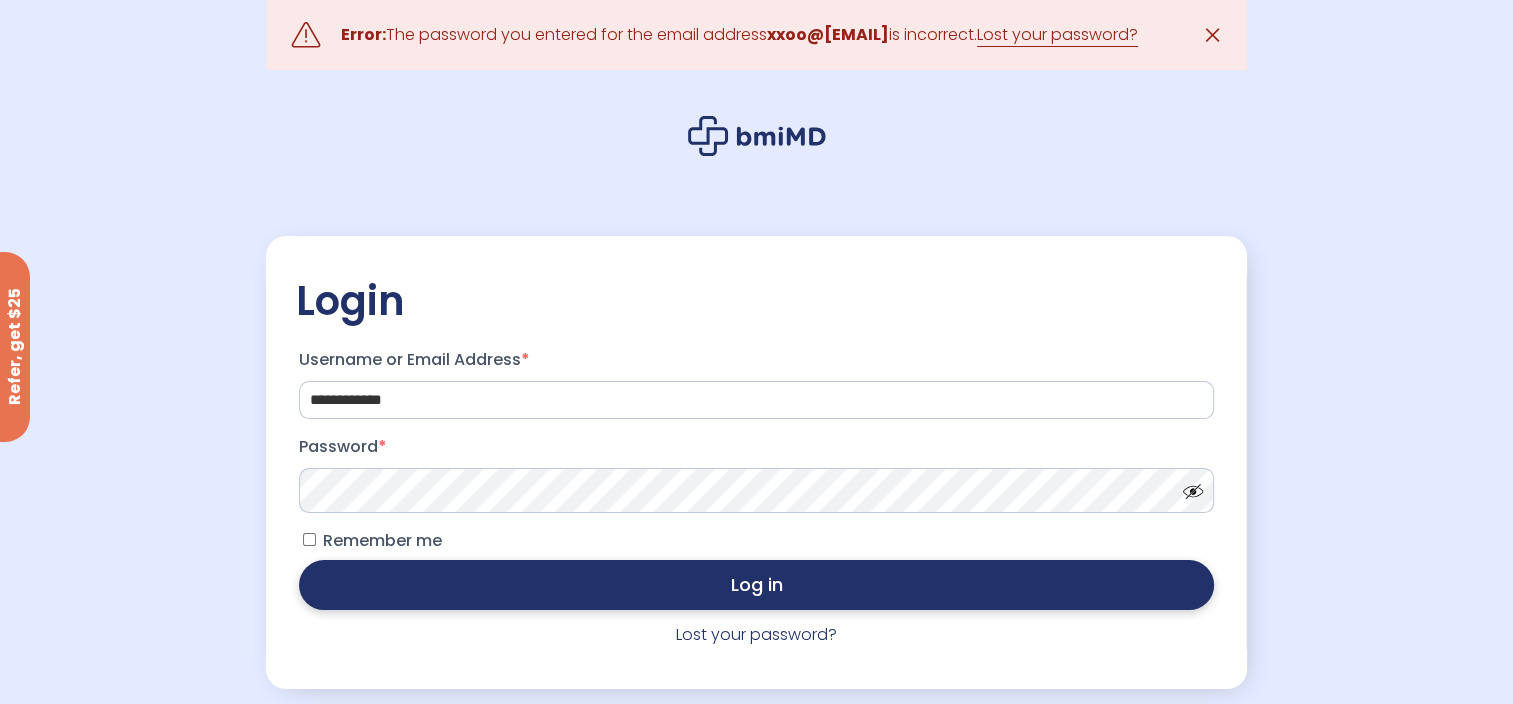 click on "Log in" at bounding box center (756, 585) 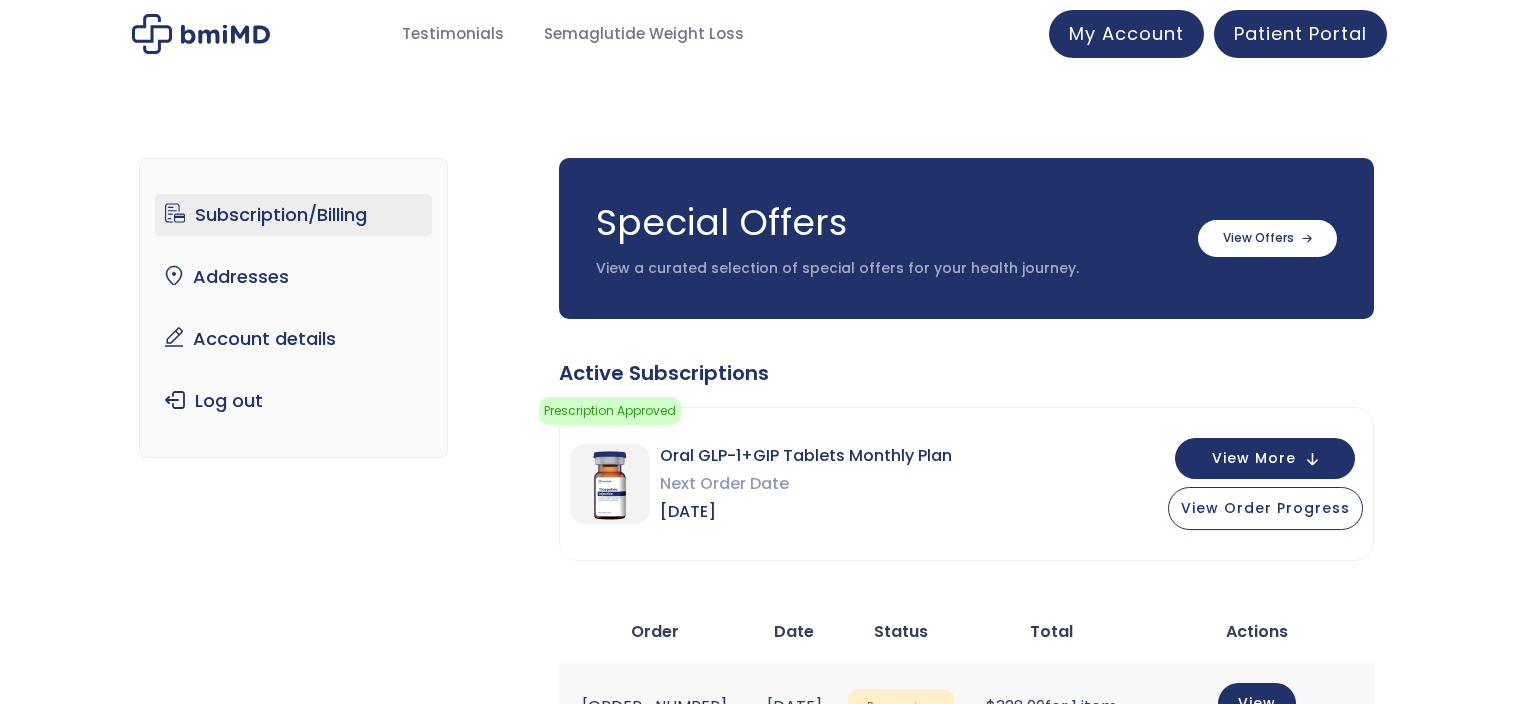 click on "Special Offers
View a curated selection of special offers for your health journey.
Oral Semaglutide Sublingual Tabs – Dissolvable 3 Month Supply
Billed quarterly" at bounding box center [966, 677] 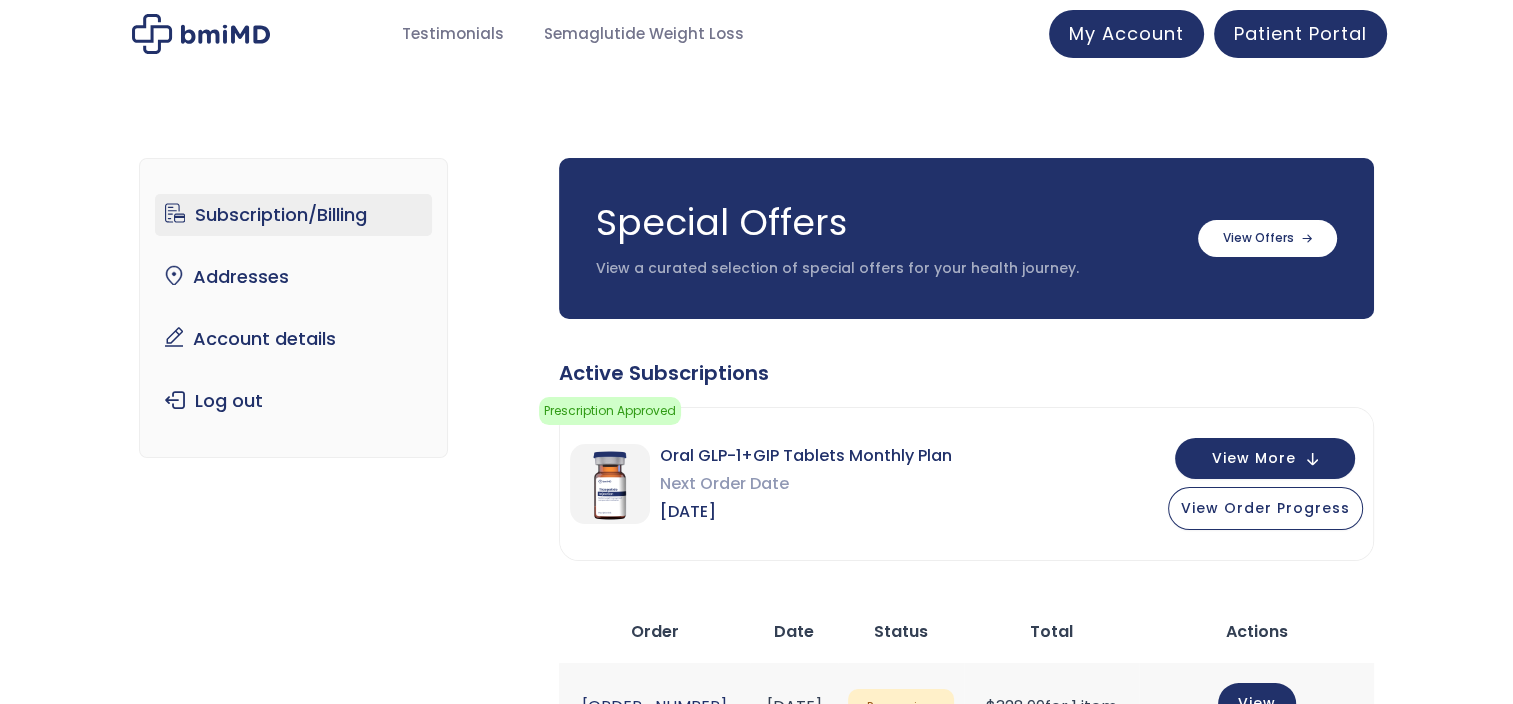 scroll, scrollTop: 0, scrollLeft: 0, axis: both 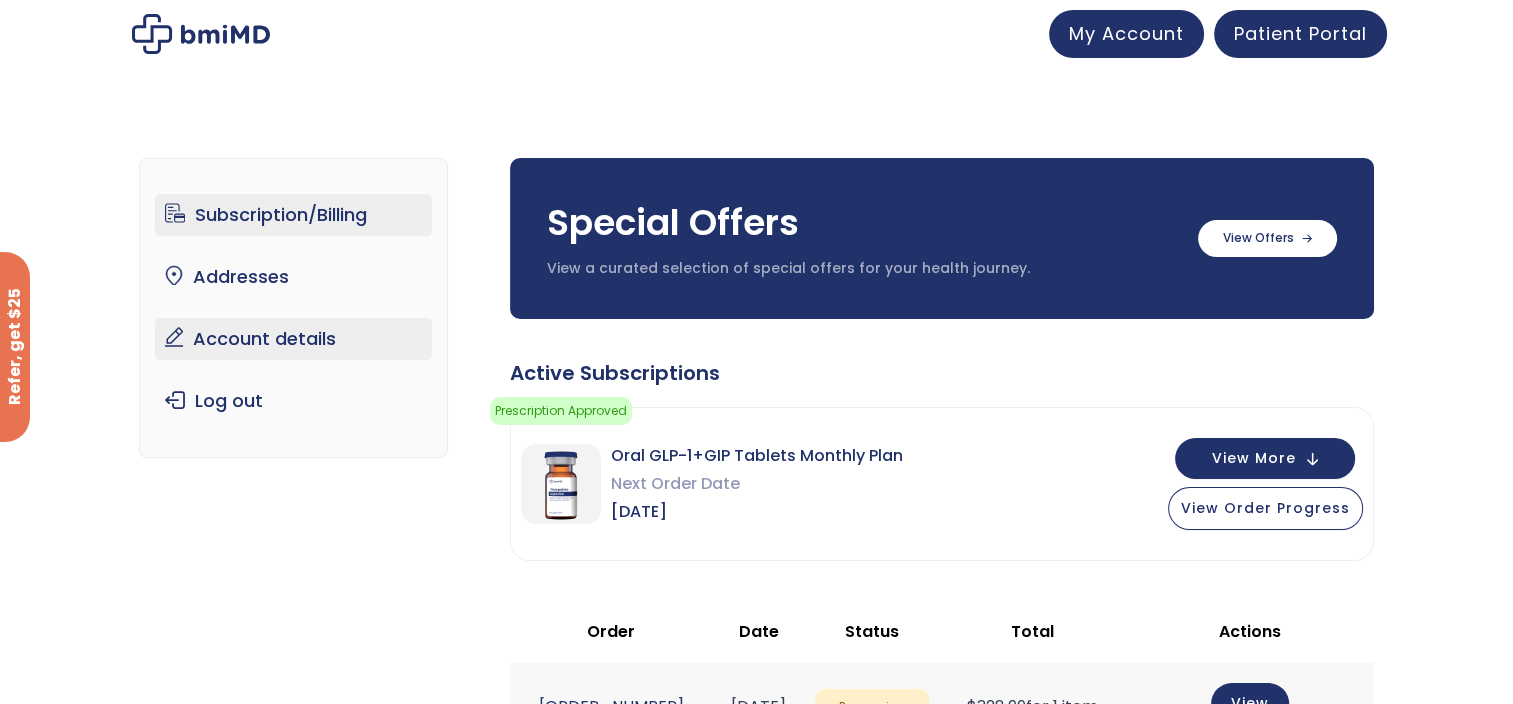click on "Account details" at bounding box center [293, 339] 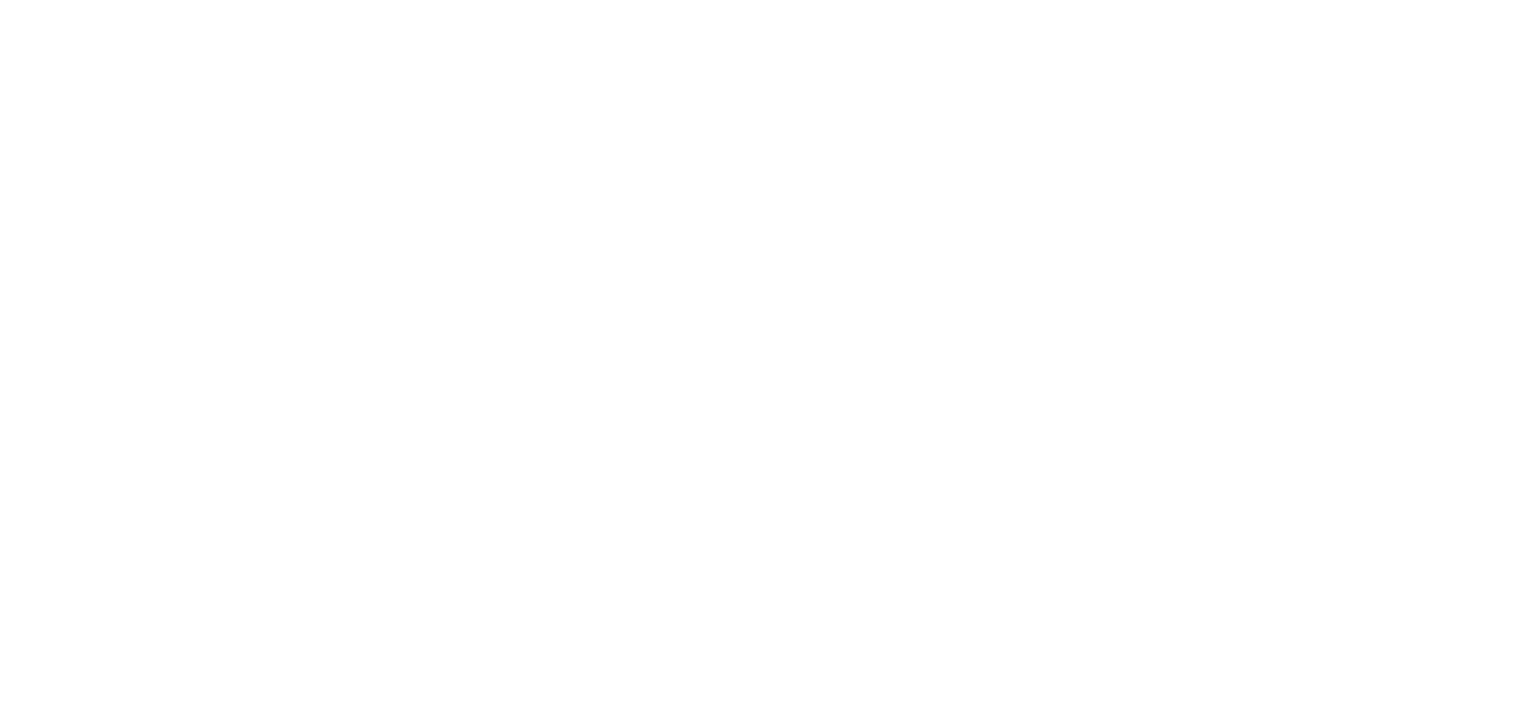 scroll, scrollTop: 0, scrollLeft: 0, axis: both 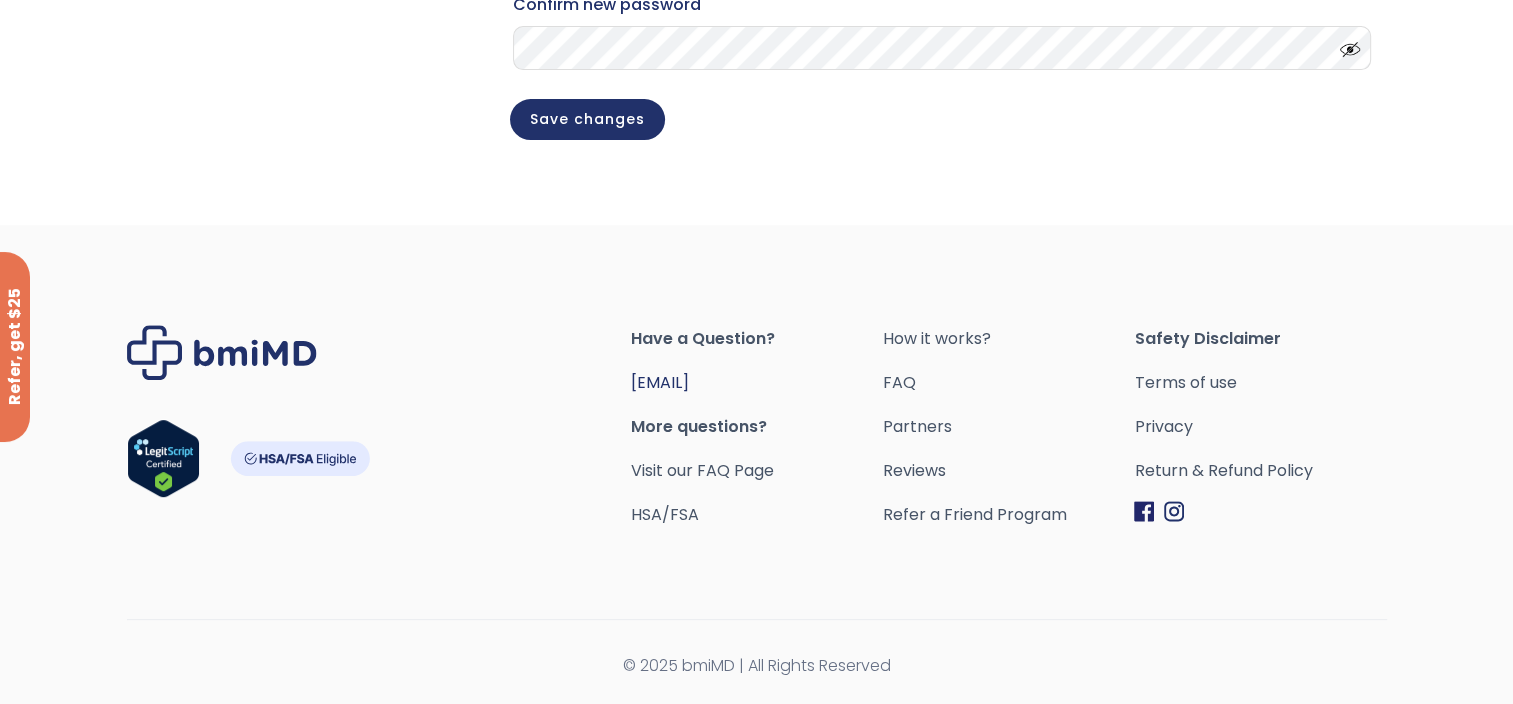 drag, startPoint x: 812, startPoint y: 388, endPoint x: 634, endPoint y: 388, distance: 178 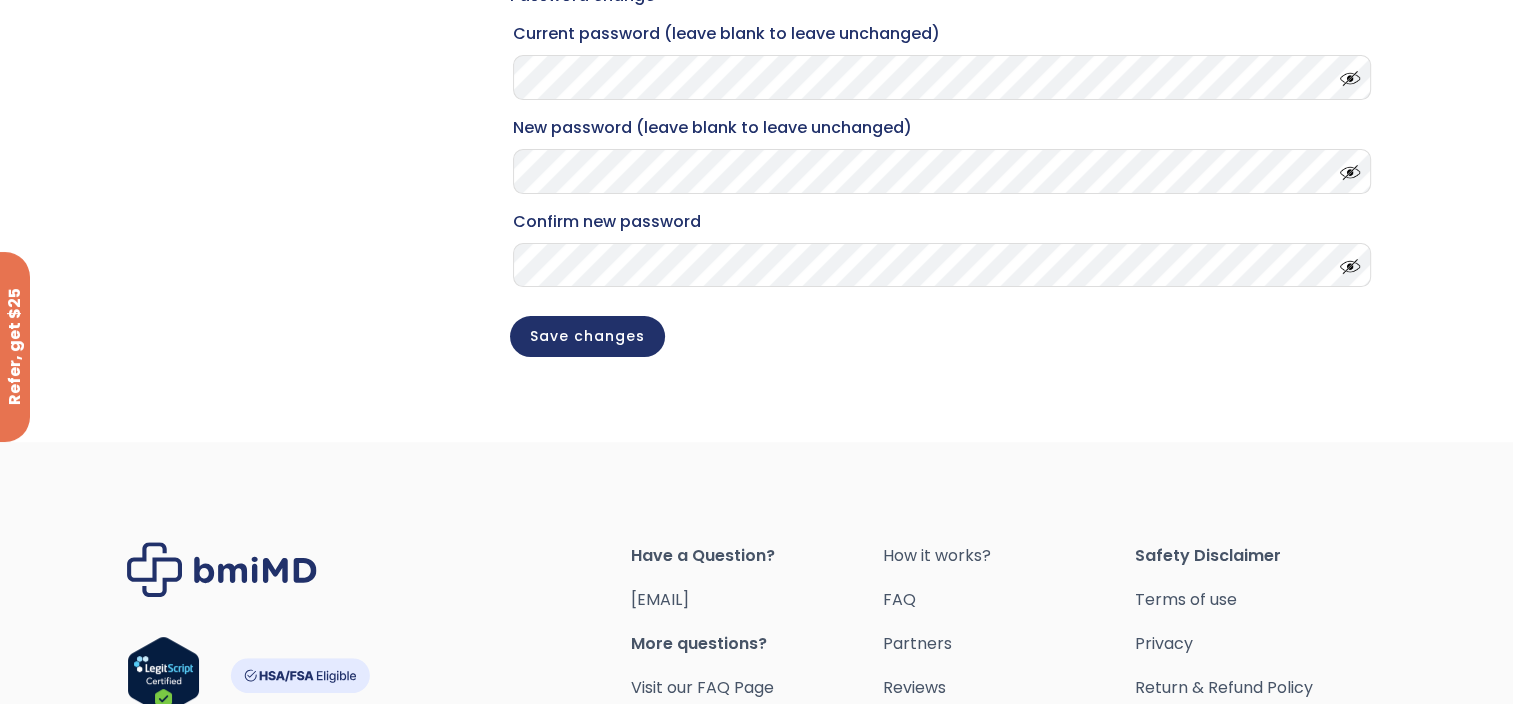 scroll, scrollTop: 0, scrollLeft: 0, axis: both 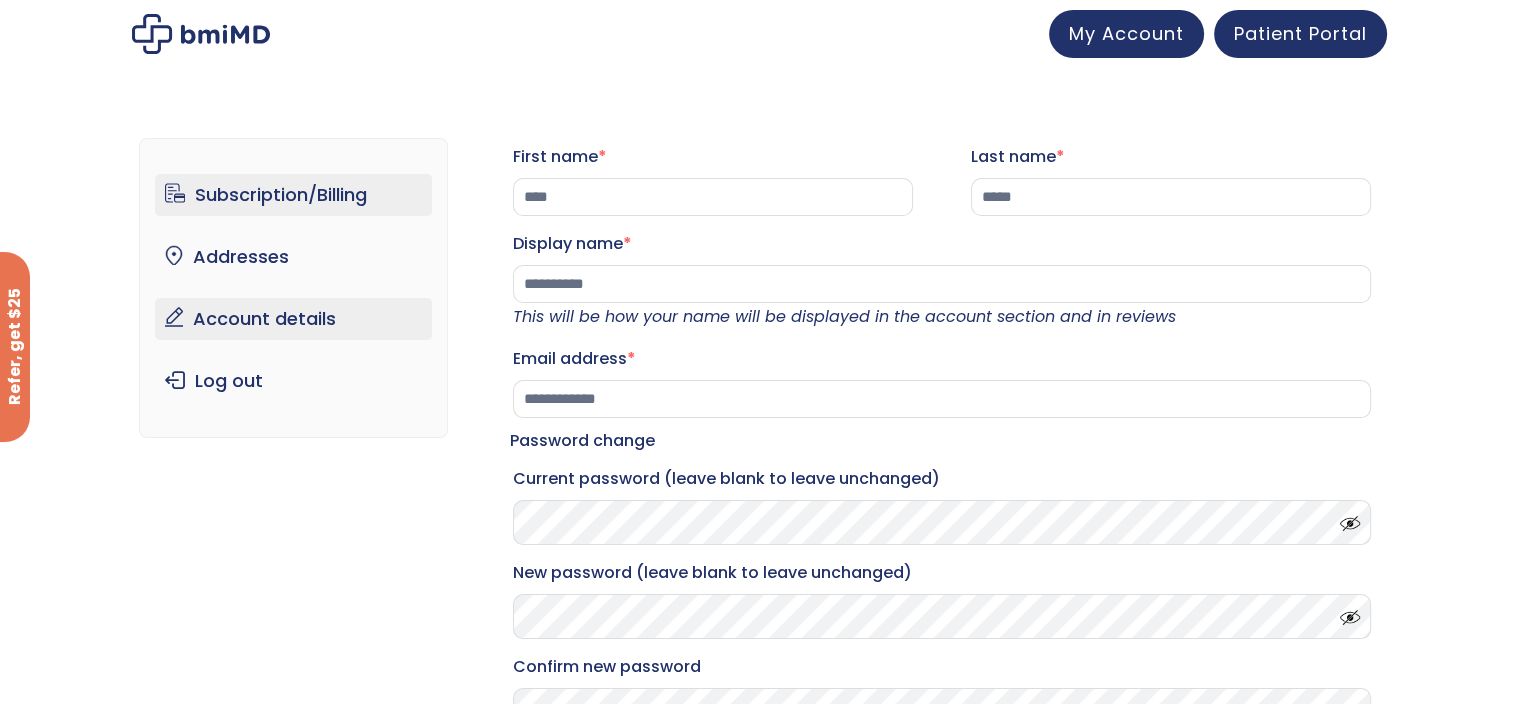 click on "Subscription/Billing" at bounding box center (293, 195) 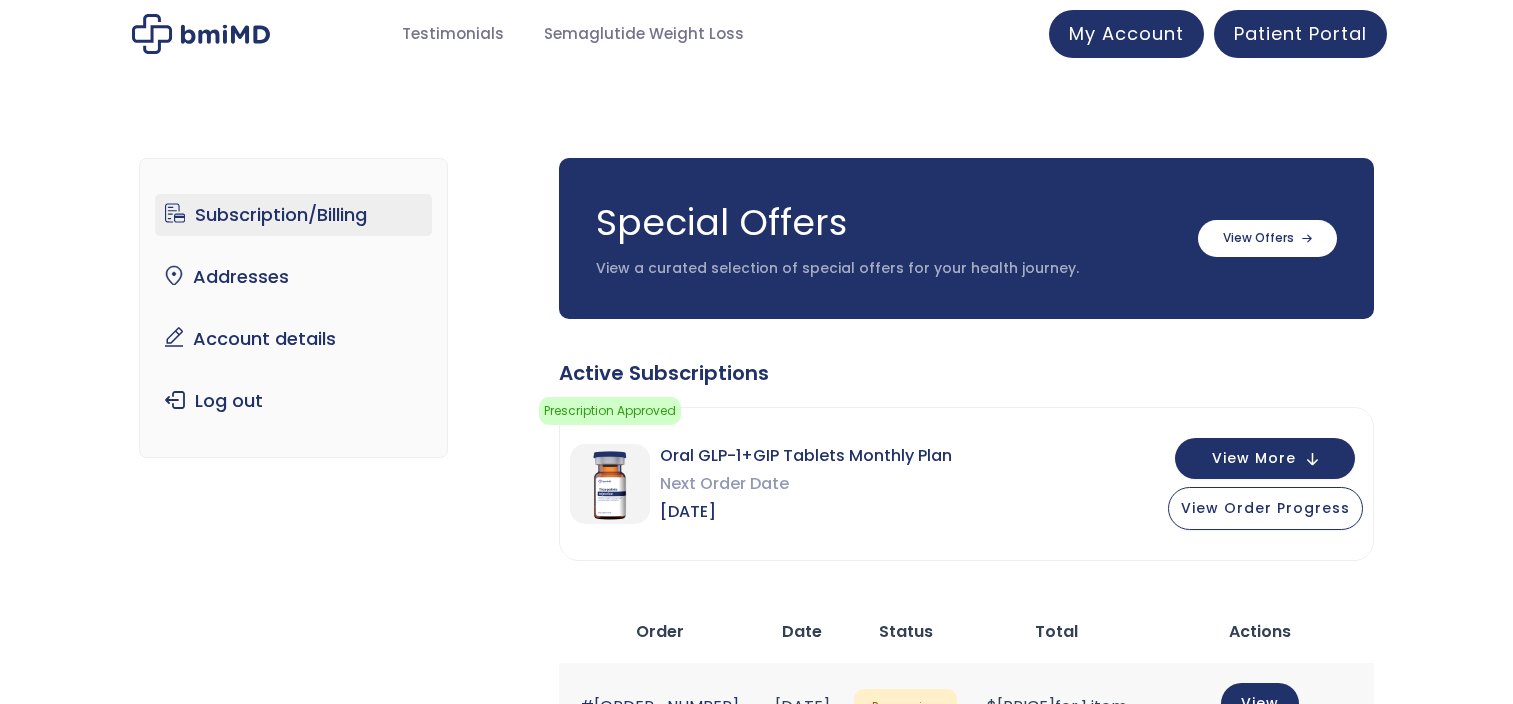 scroll, scrollTop: 0, scrollLeft: 0, axis: both 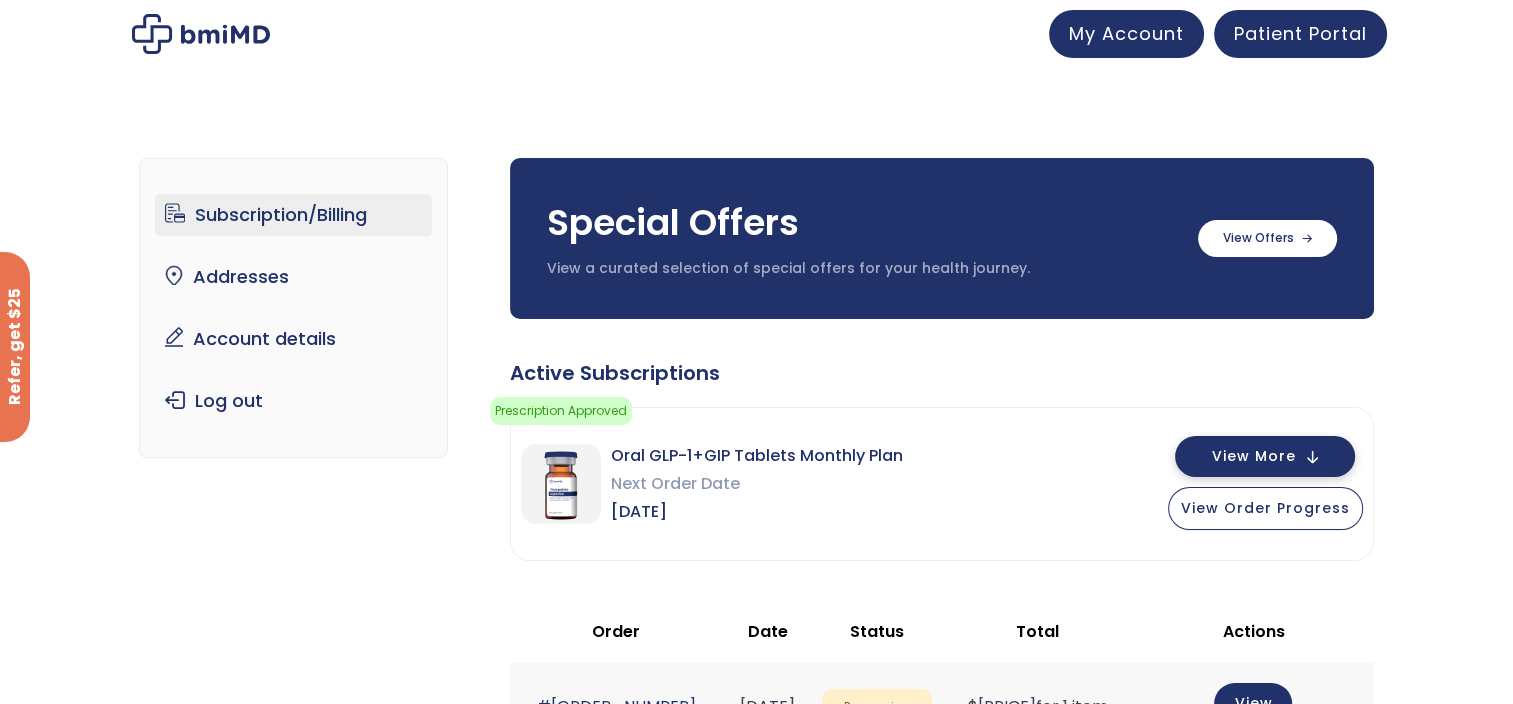 click on "View More" at bounding box center [1265, 456] 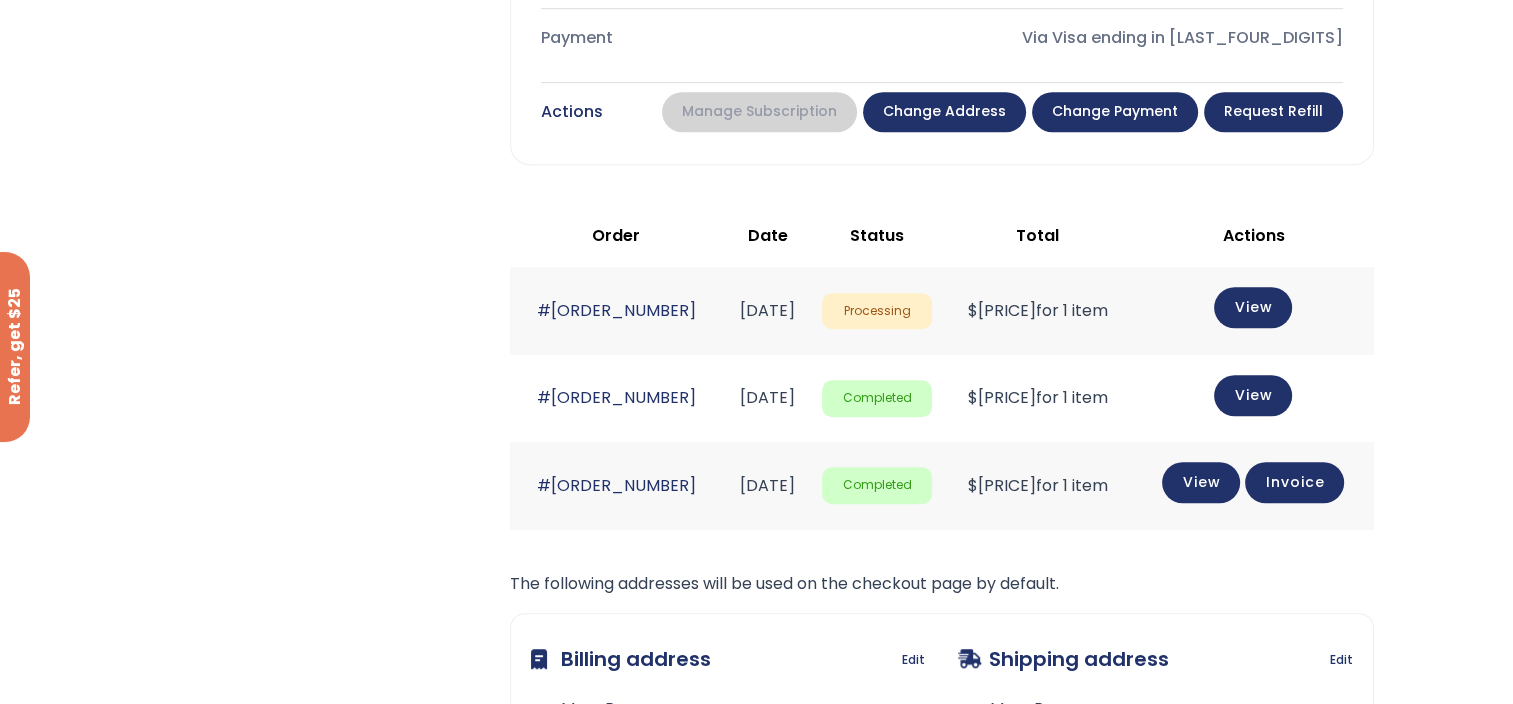 scroll, scrollTop: 900, scrollLeft: 0, axis: vertical 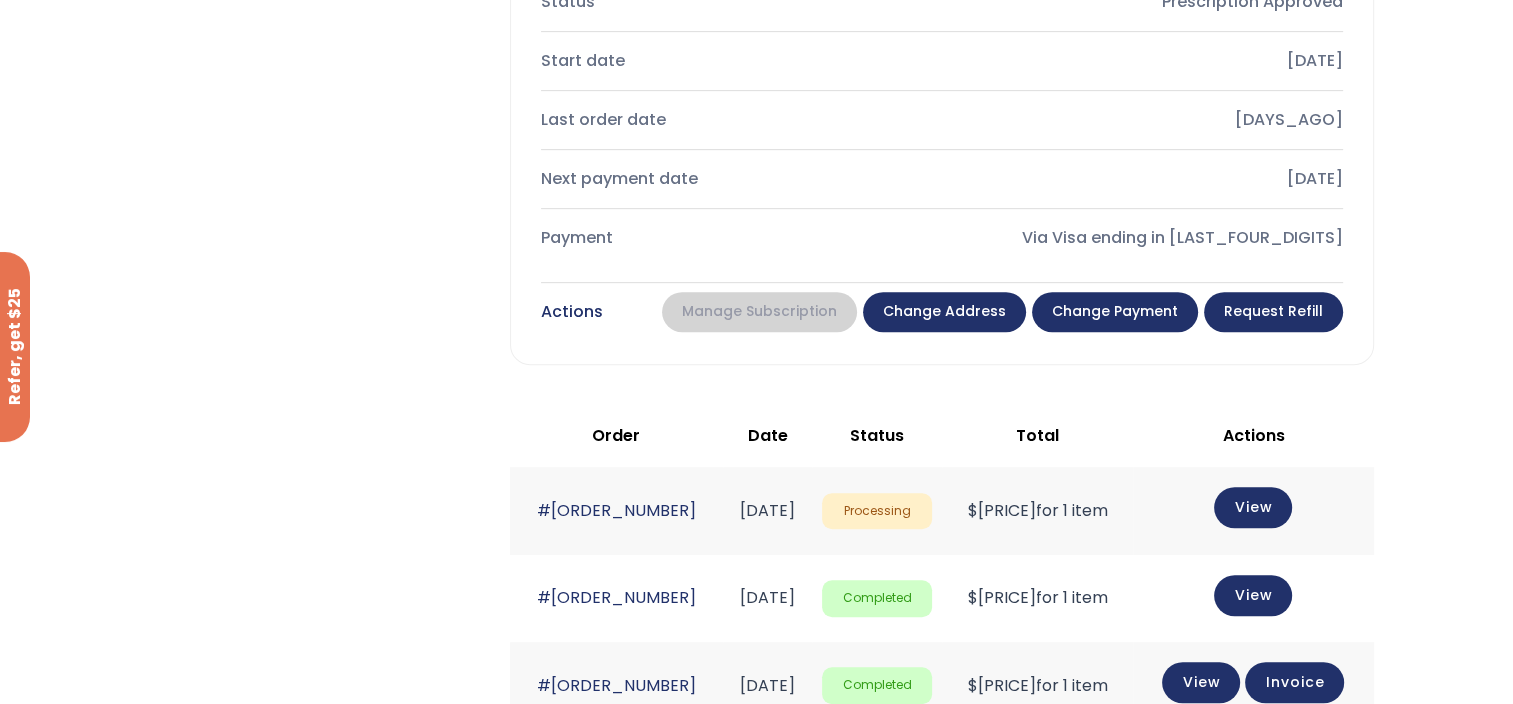 click on "Change payment" at bounding box center (1115, 312) 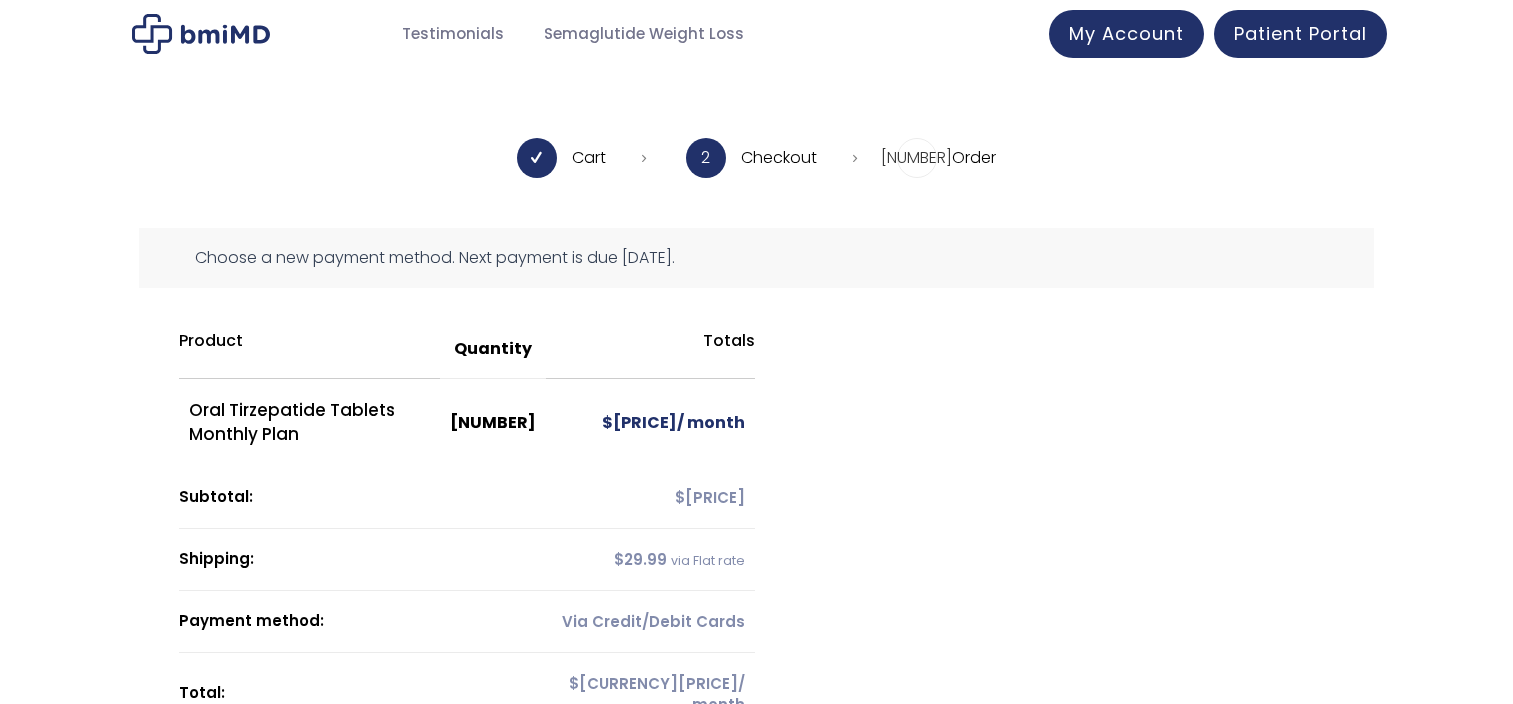 scroll, scrollTop: 0, scrollLeft: 0, axis: both 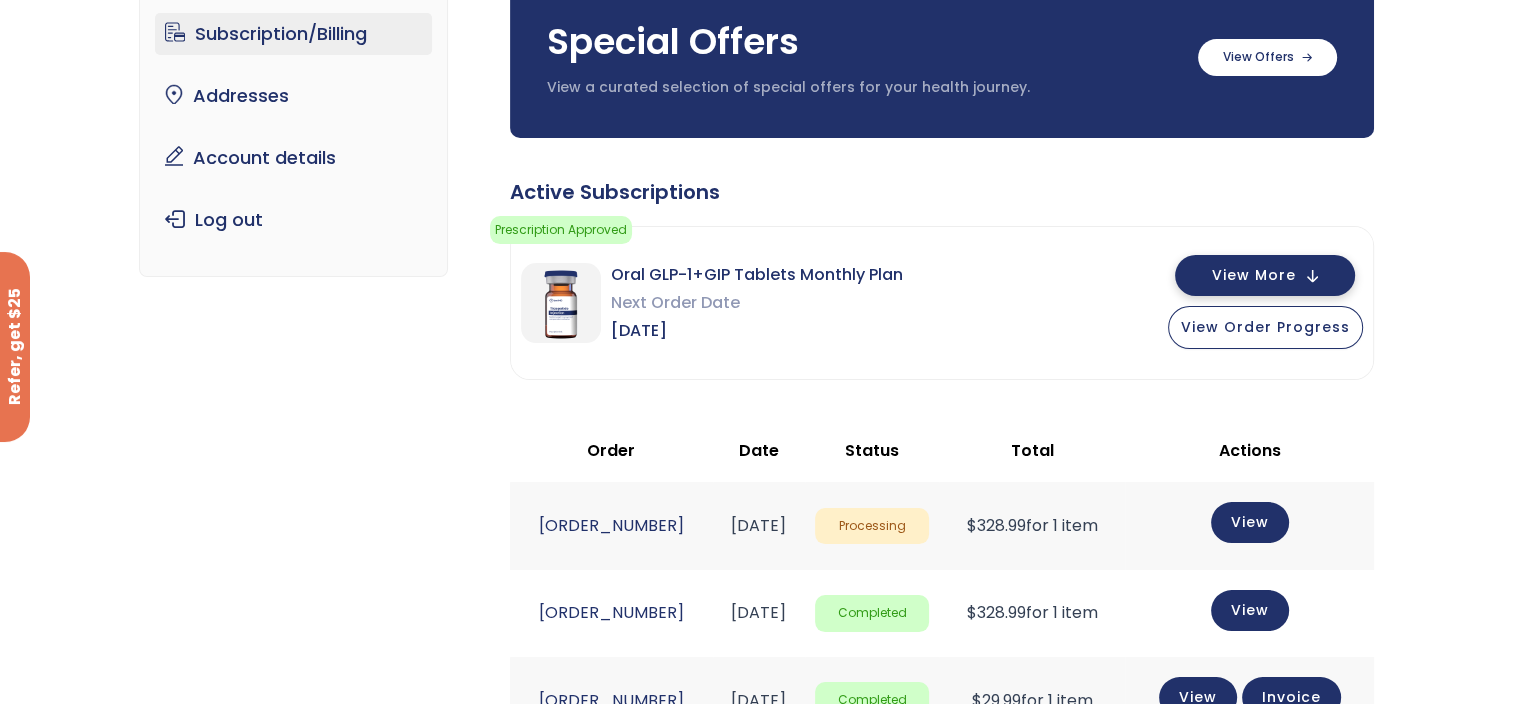 click on "View More" at bounding box center [1254, 275] 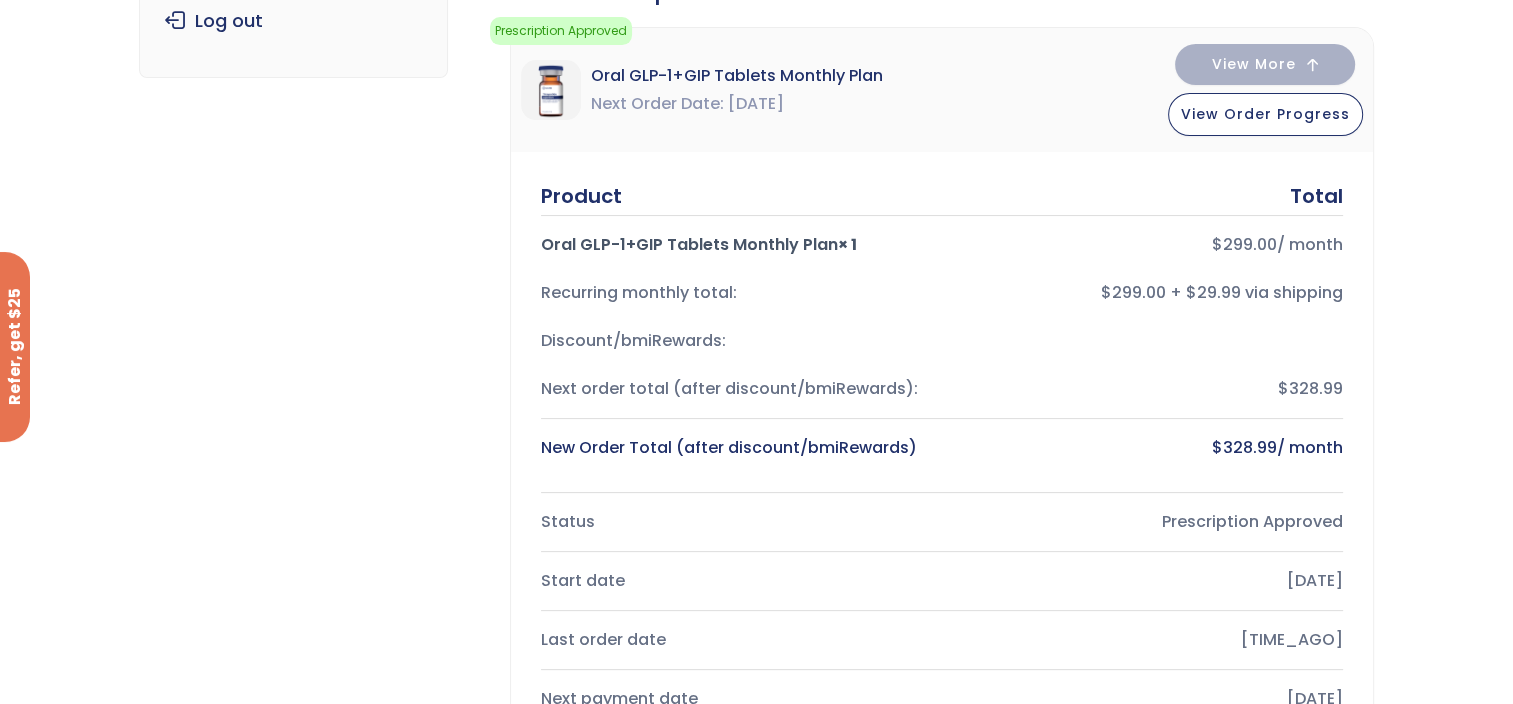 scroll, scrollTop: 581, scrollLeft: 0, axis: vertical 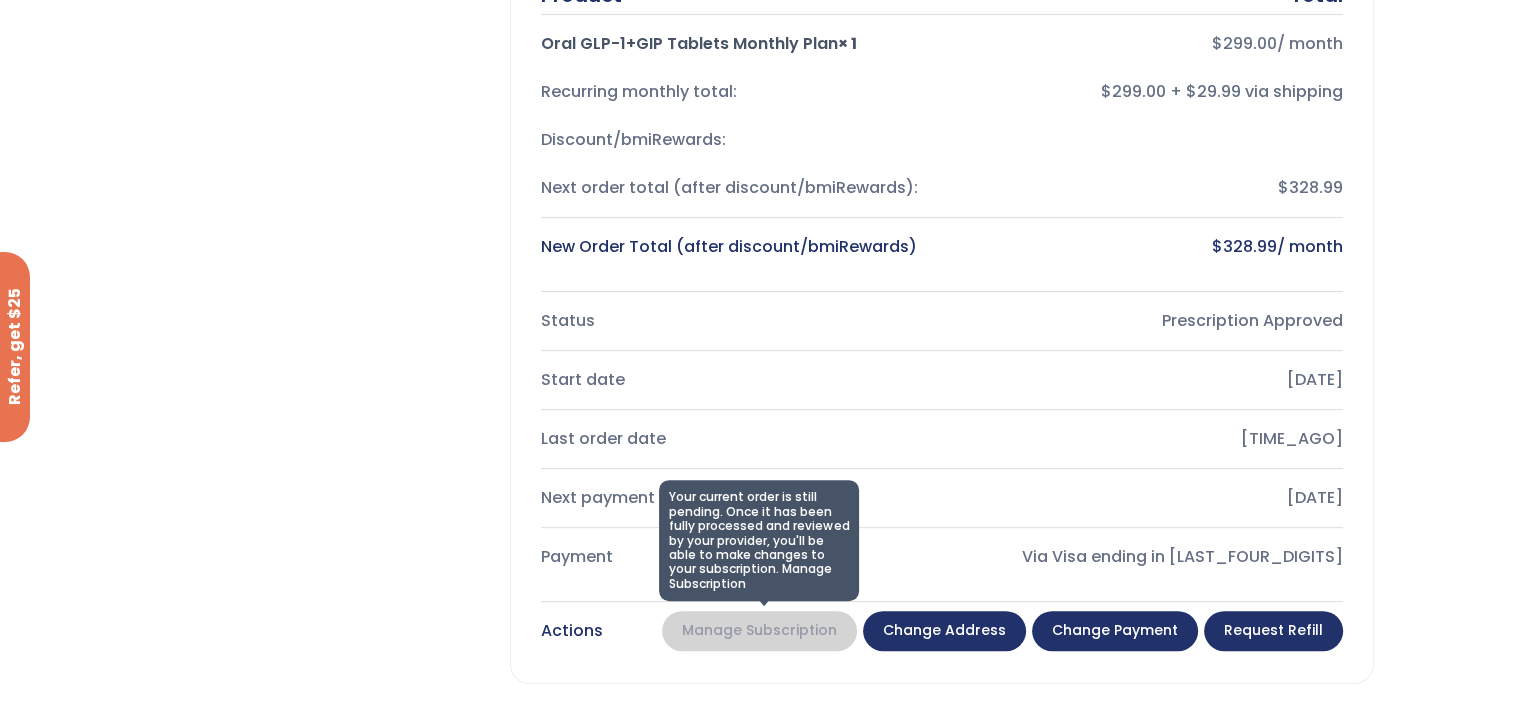 click on "Your current order is still pending. Once it has been fully processed and reviewed by your provider, you'll be able to make changes to your subscription. Manage Subscription" at bounding box center (759, 631) 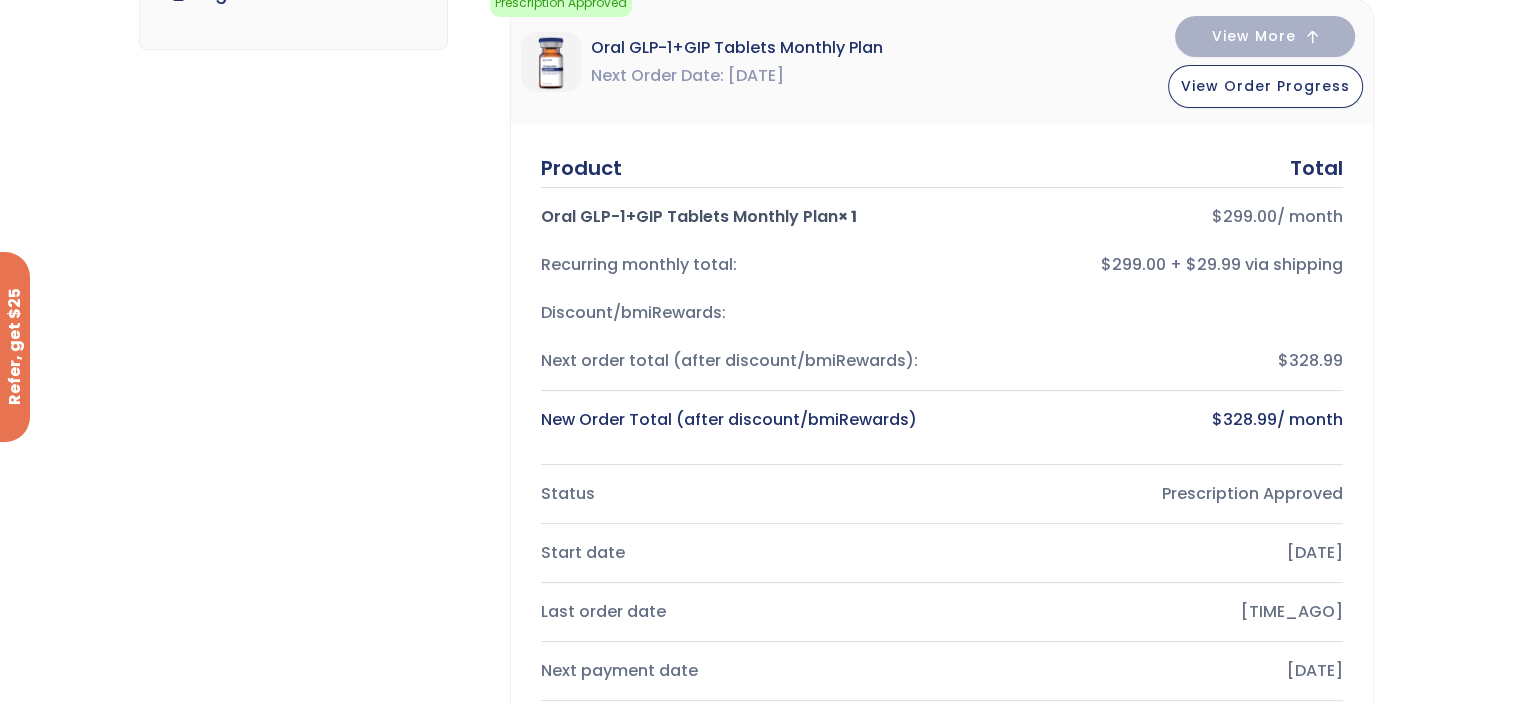 scroll, scrollTop: 81, scrollLeft: 0, axis: vertical 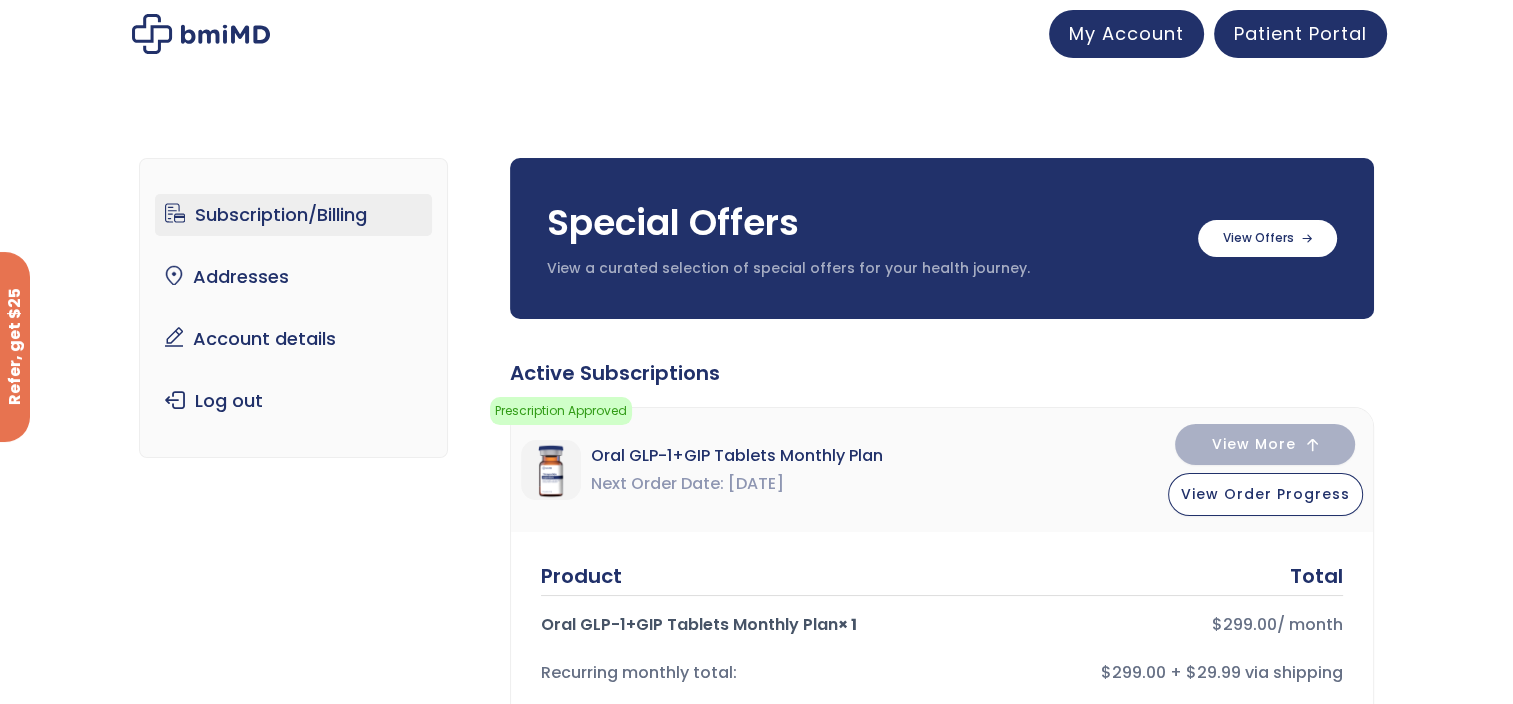 drag, startPoint x: 1326, startPoint y: 19, endPoint x: 1315, endPoint y: 200, distance: 181.33394 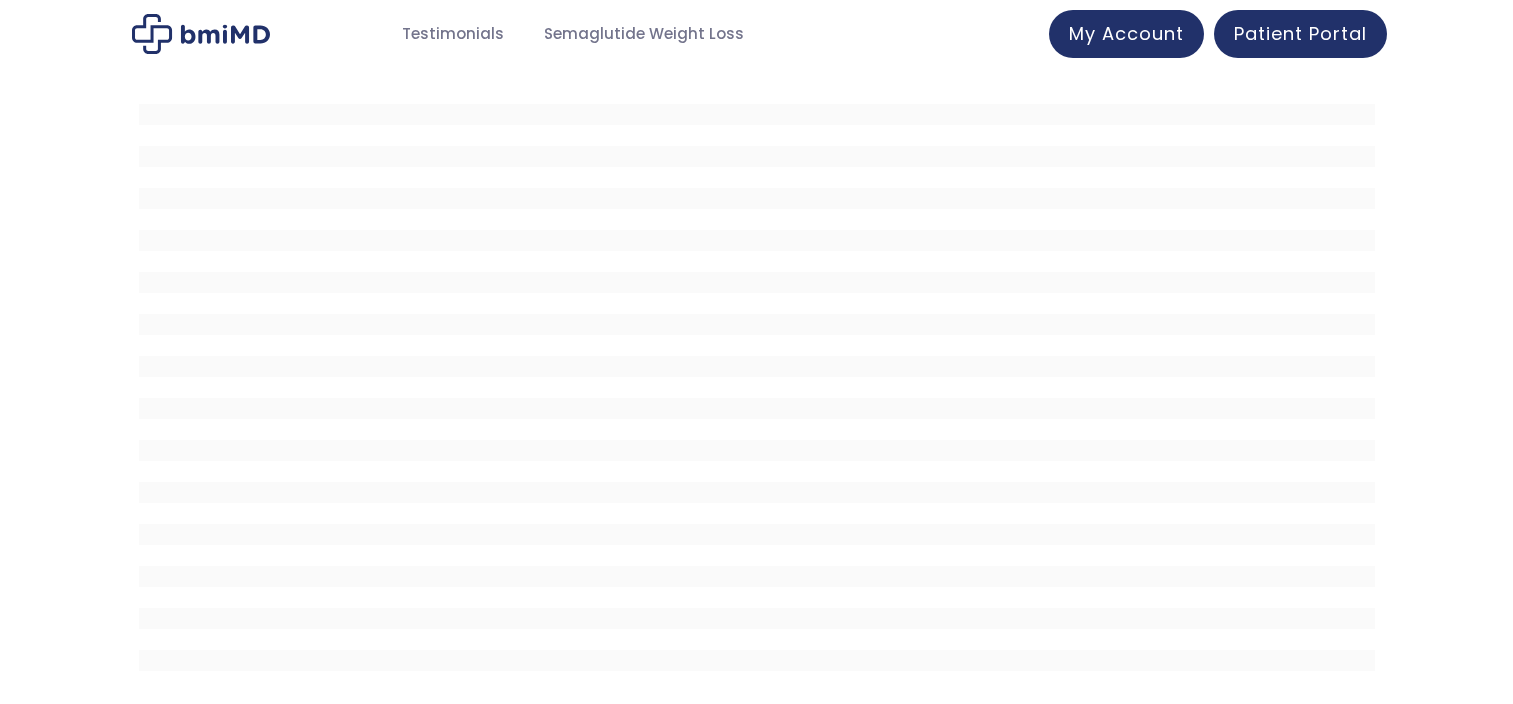 scroll, scrollTop: 0, scrollLeft: 0, axis: both 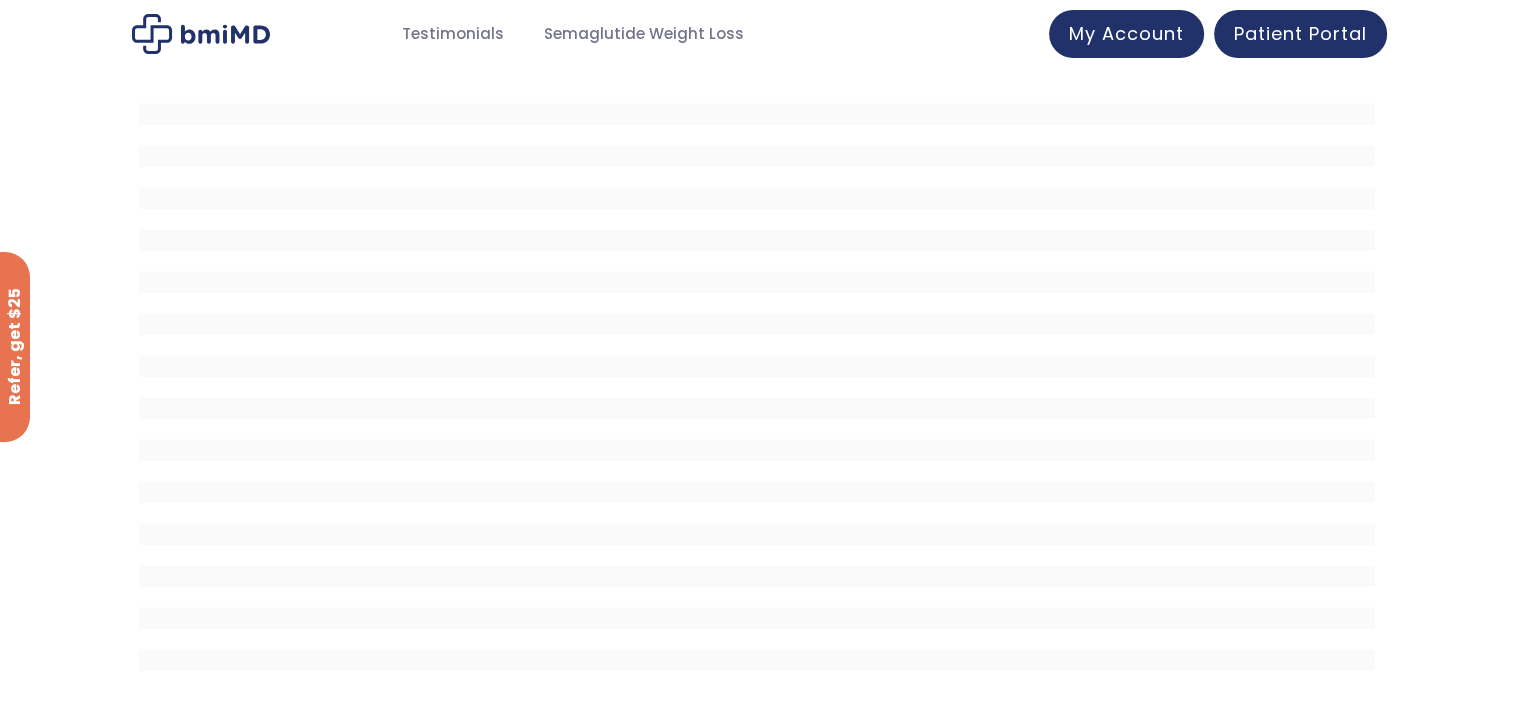 drag, startPoint x: 1289, startPoint y: 43, endPoint x: 1272, endPoint y: 74, distance: 35.35534 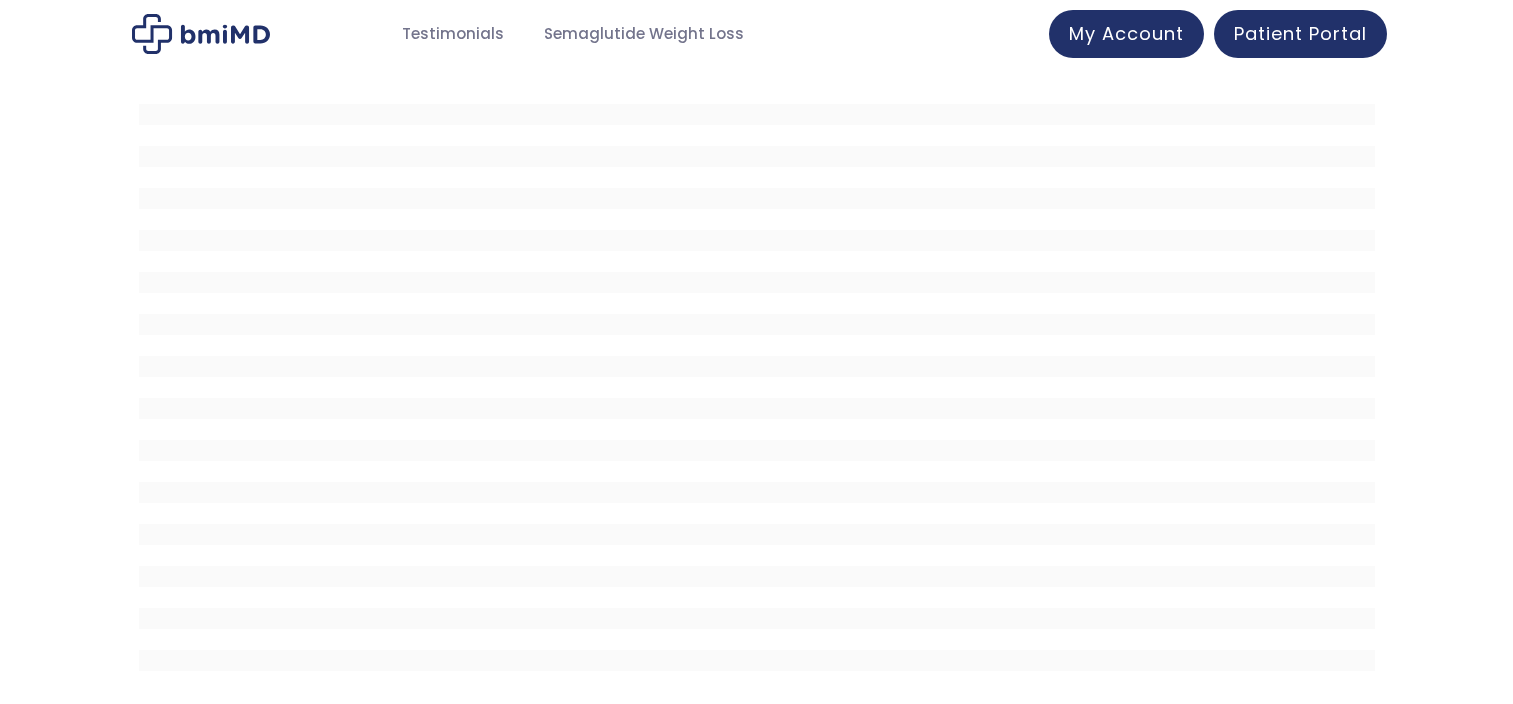 scroll, scrollTop: 0, scrollLeft: 0, axis: both 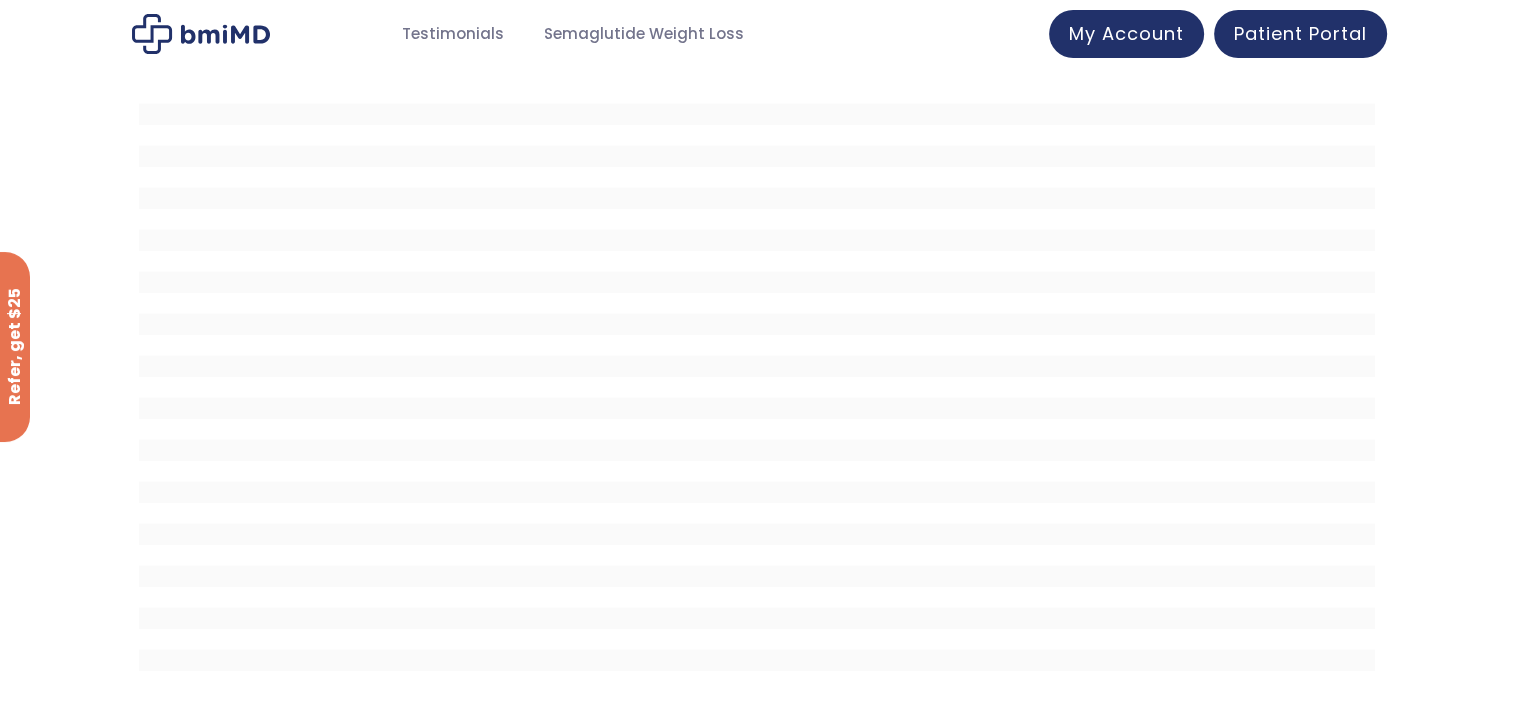 drag, startPoint x: 1145, startPoint y: 27, endPoint x: 1143, endPoint y: 60, distance: 33.06055 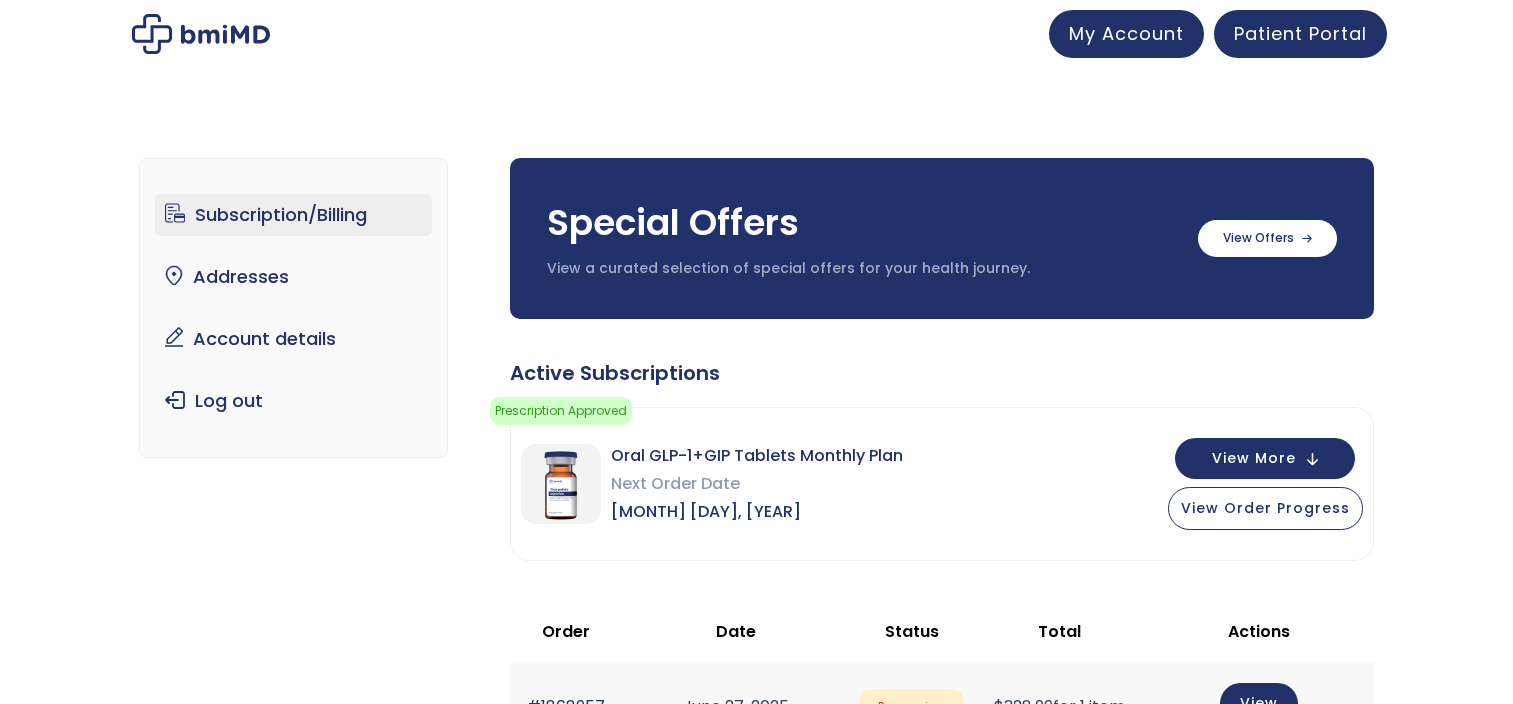 scroll, scrollTop: 0, scrollLeft: 0, axis: both 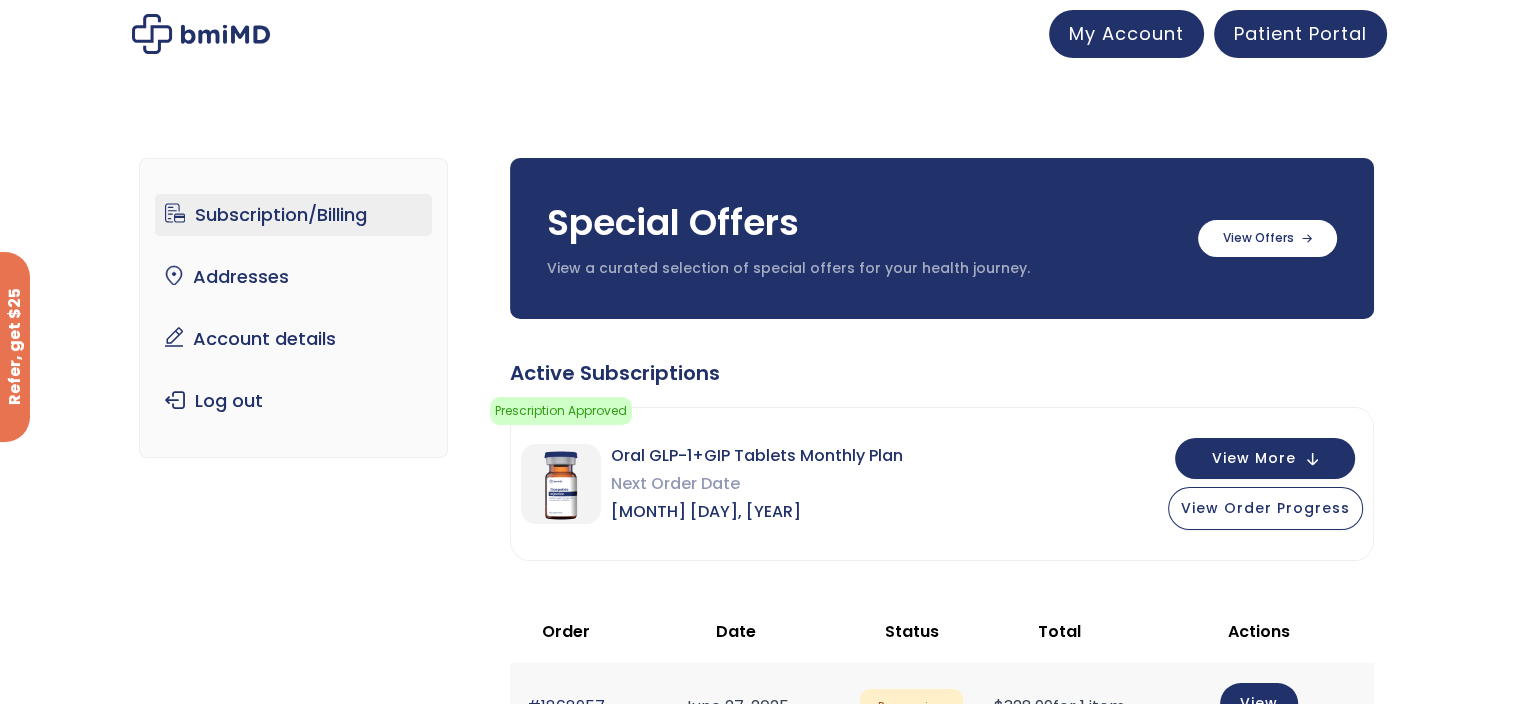 click on "Subscription/Billing" at bounding box center [293, 215] 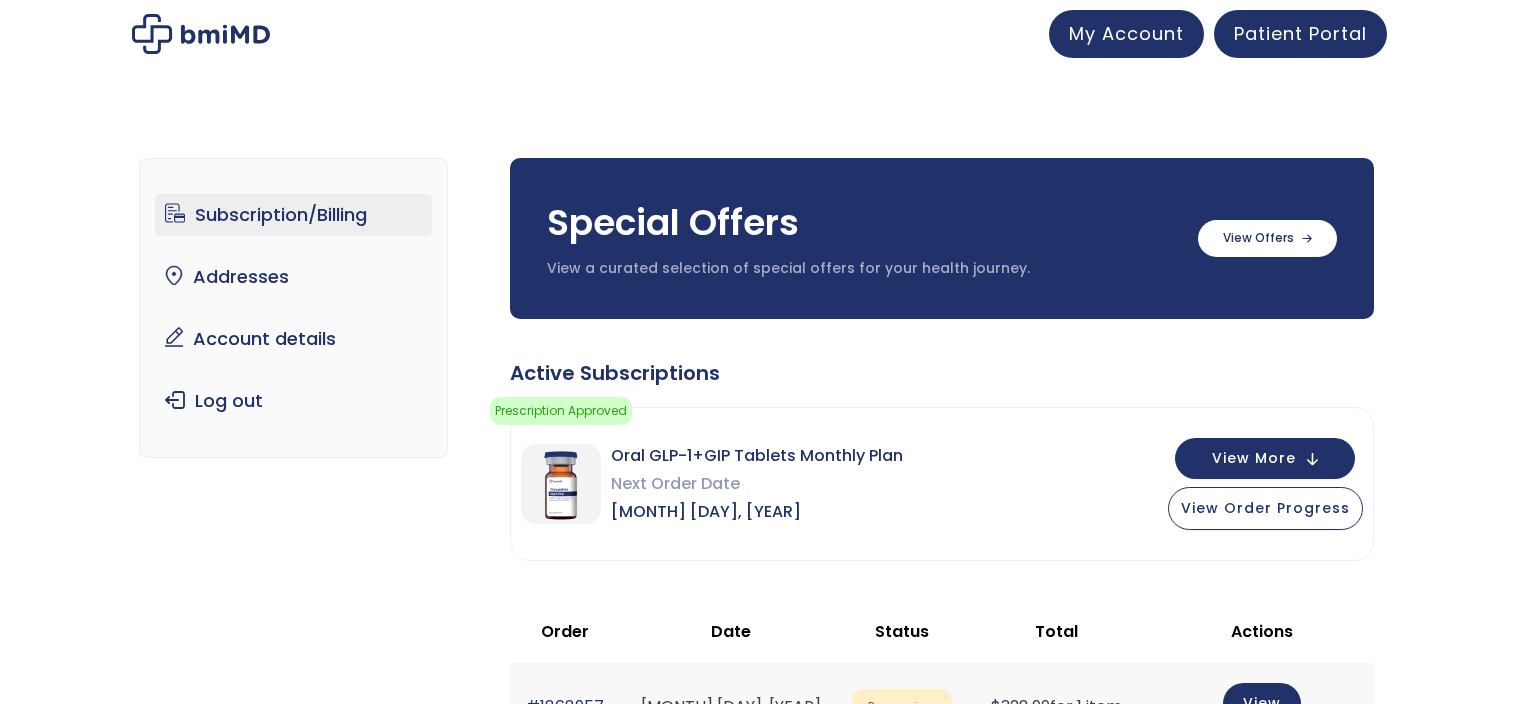 scroll, scrollTop: 0, scrollLeft: 0, axis: both 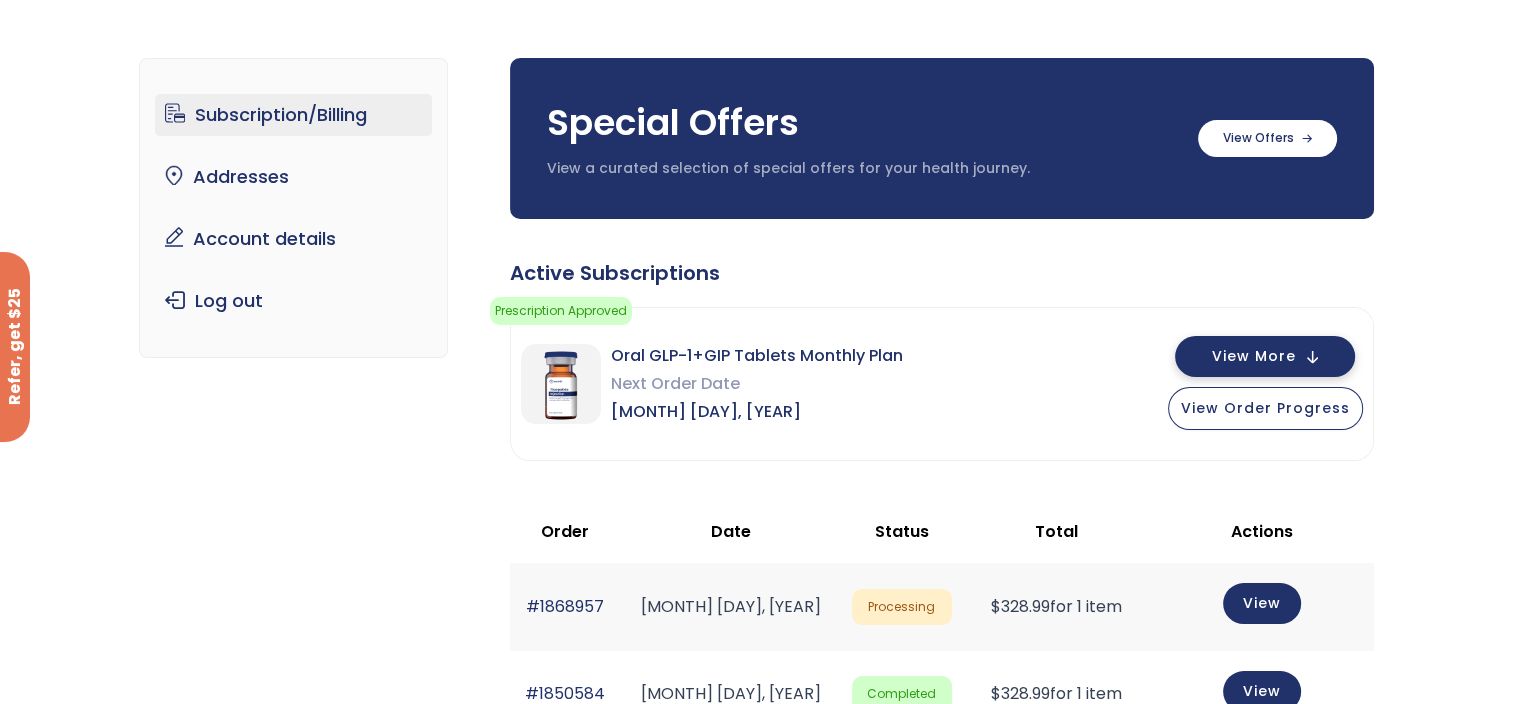 click on "View More" at bounding box center [1254, 356] 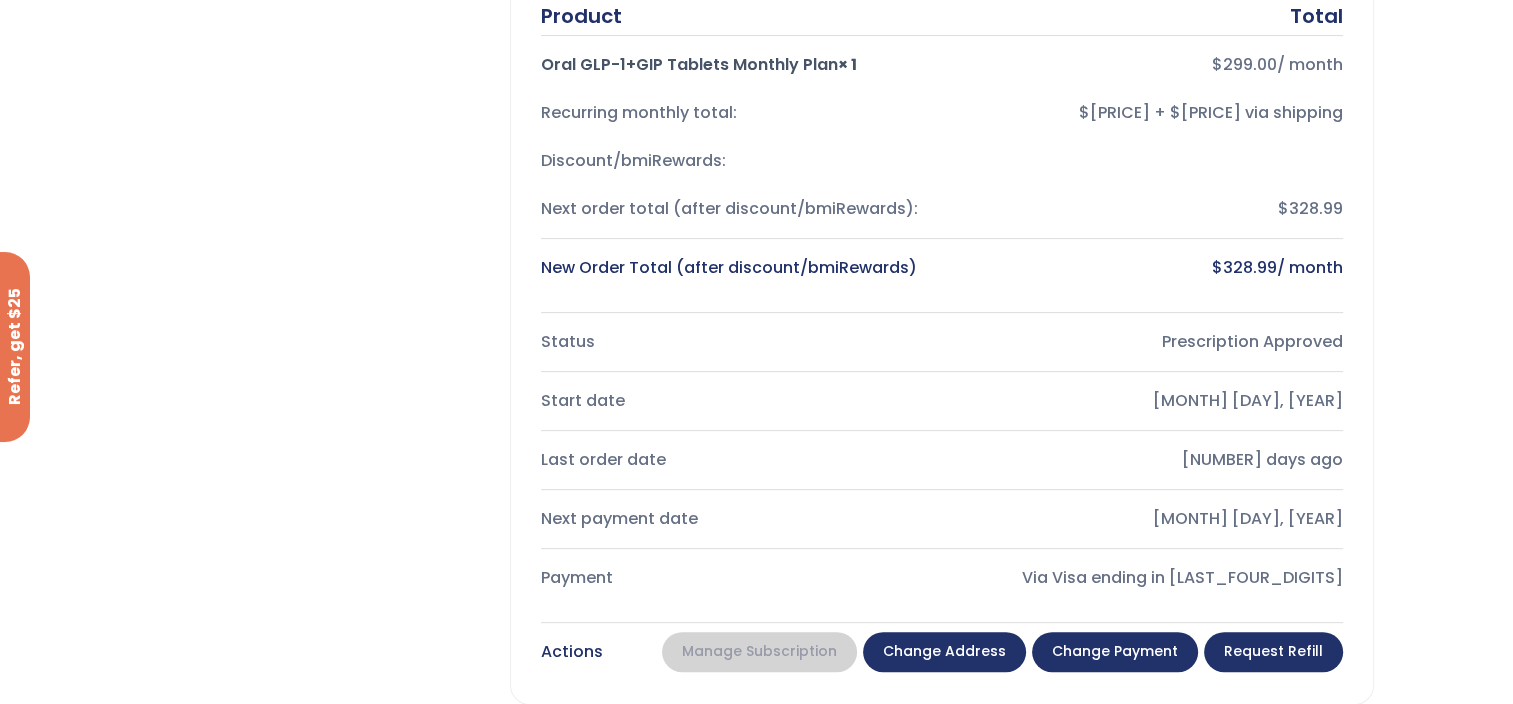scroll, scrollTop: 600, scrollLeft: 0, axis: vertical 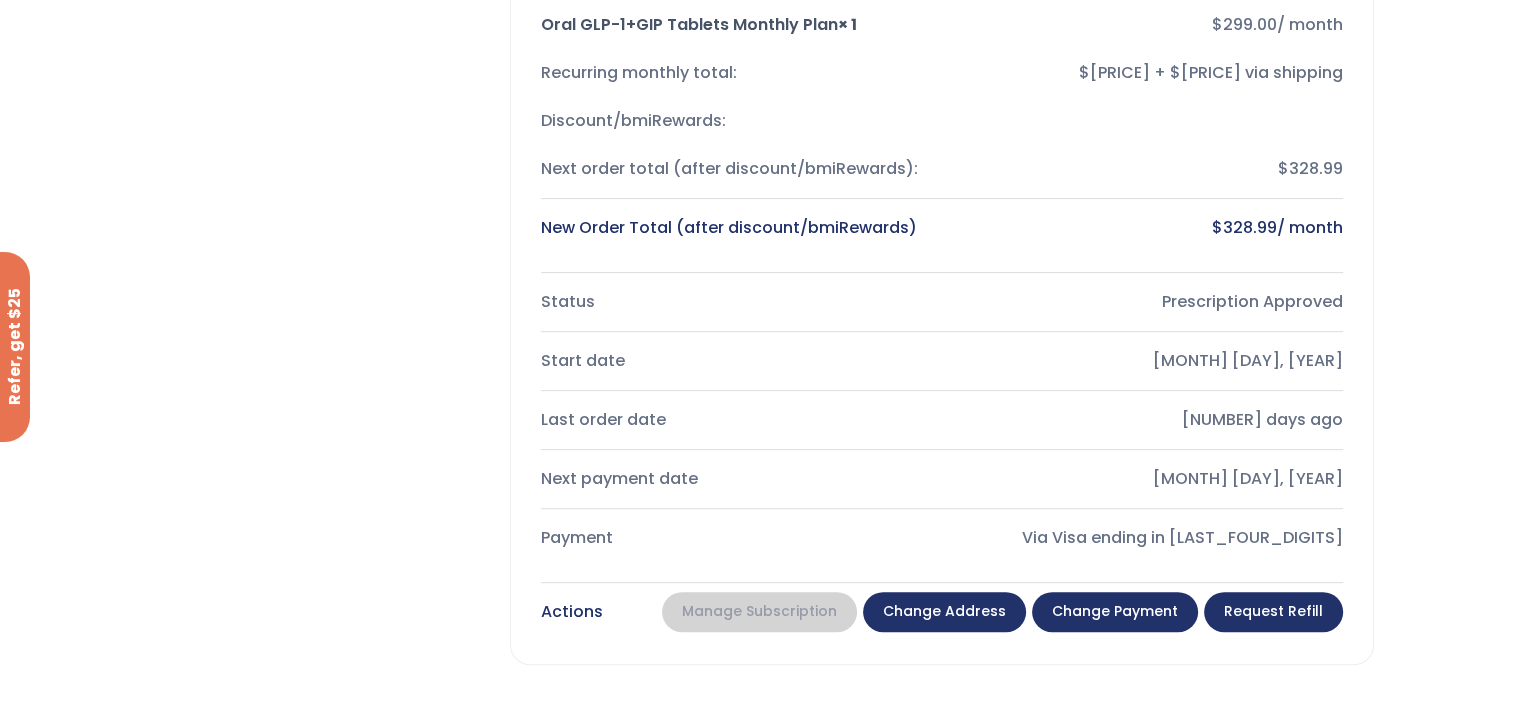 click on "Change payment" at bounding box center [1115, 612] 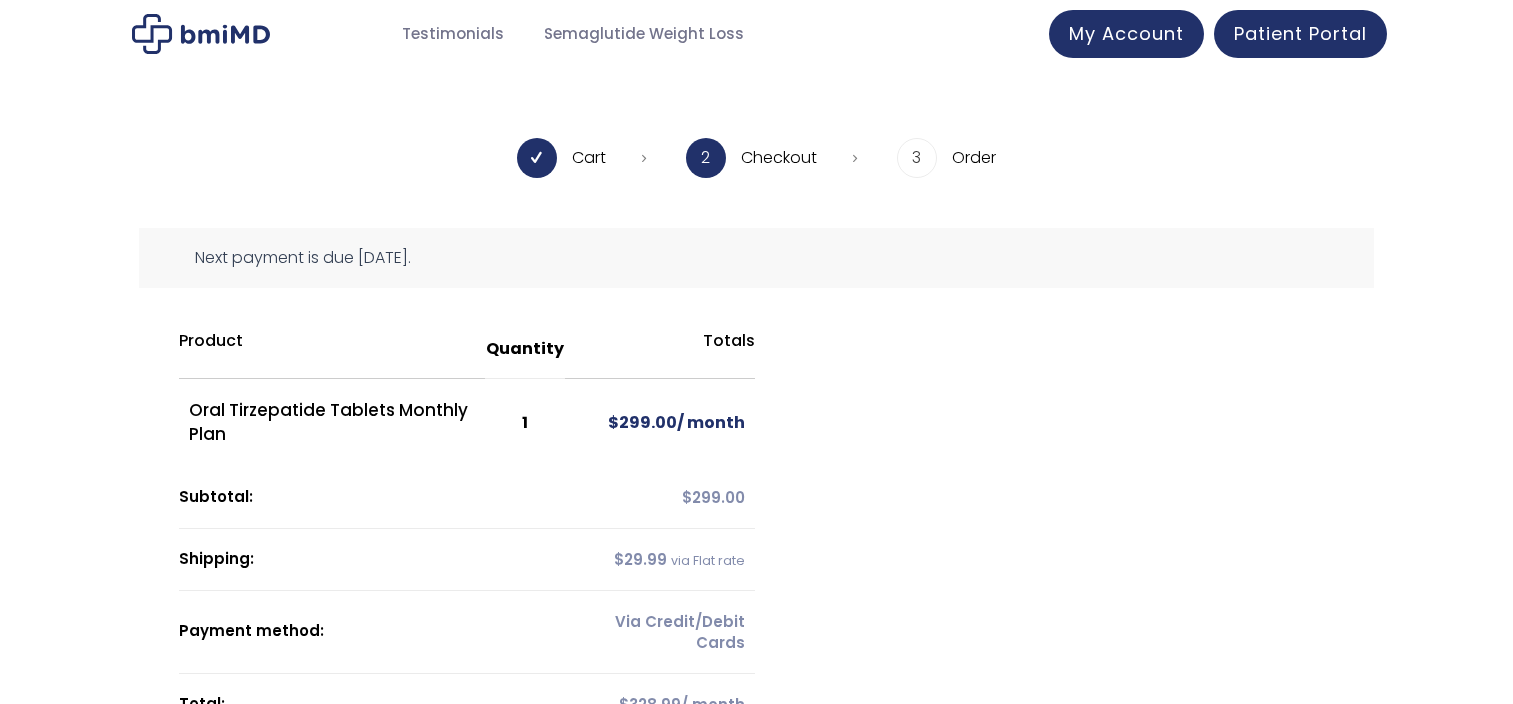 scroll, scrollTop: 0, scrollLeft: 0, axis: both 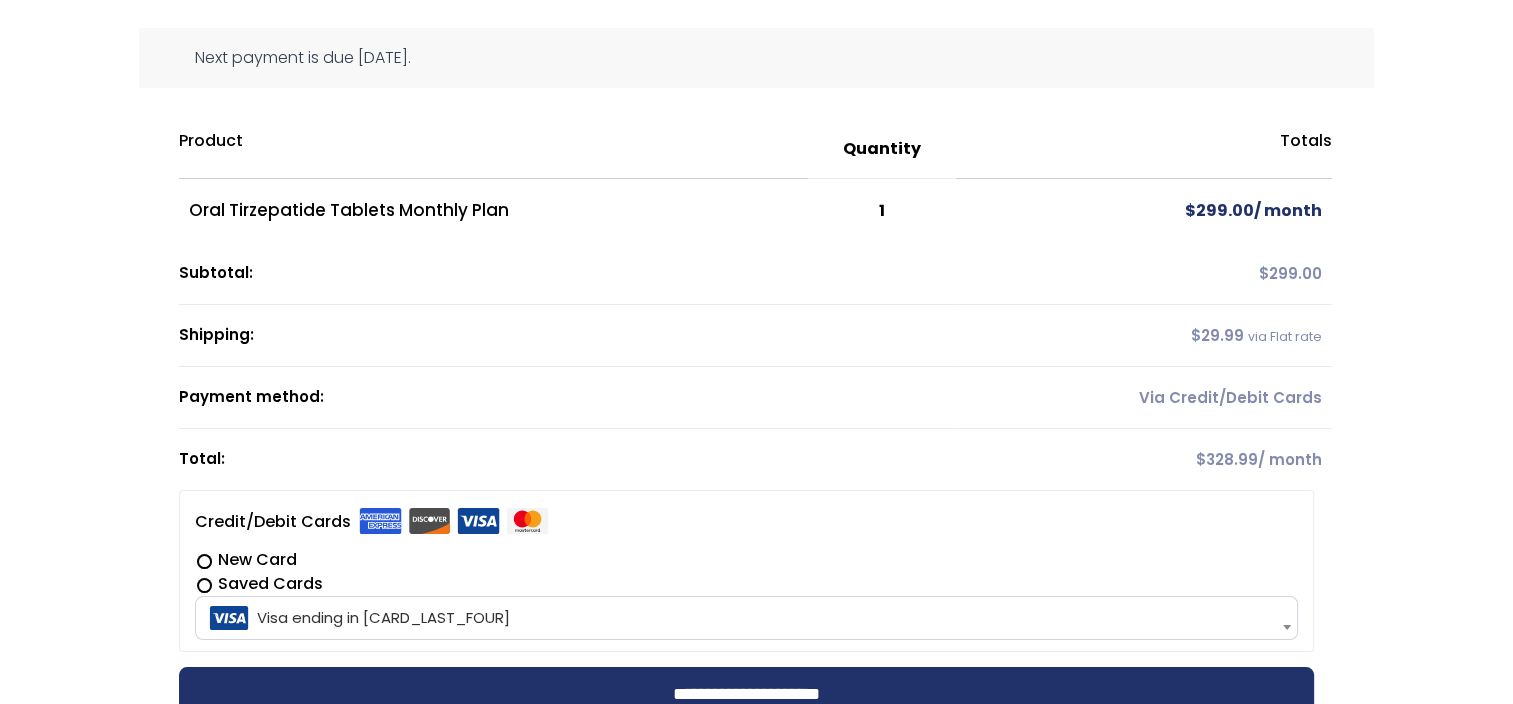 click on "New Card" at bounding box center (746, 560) 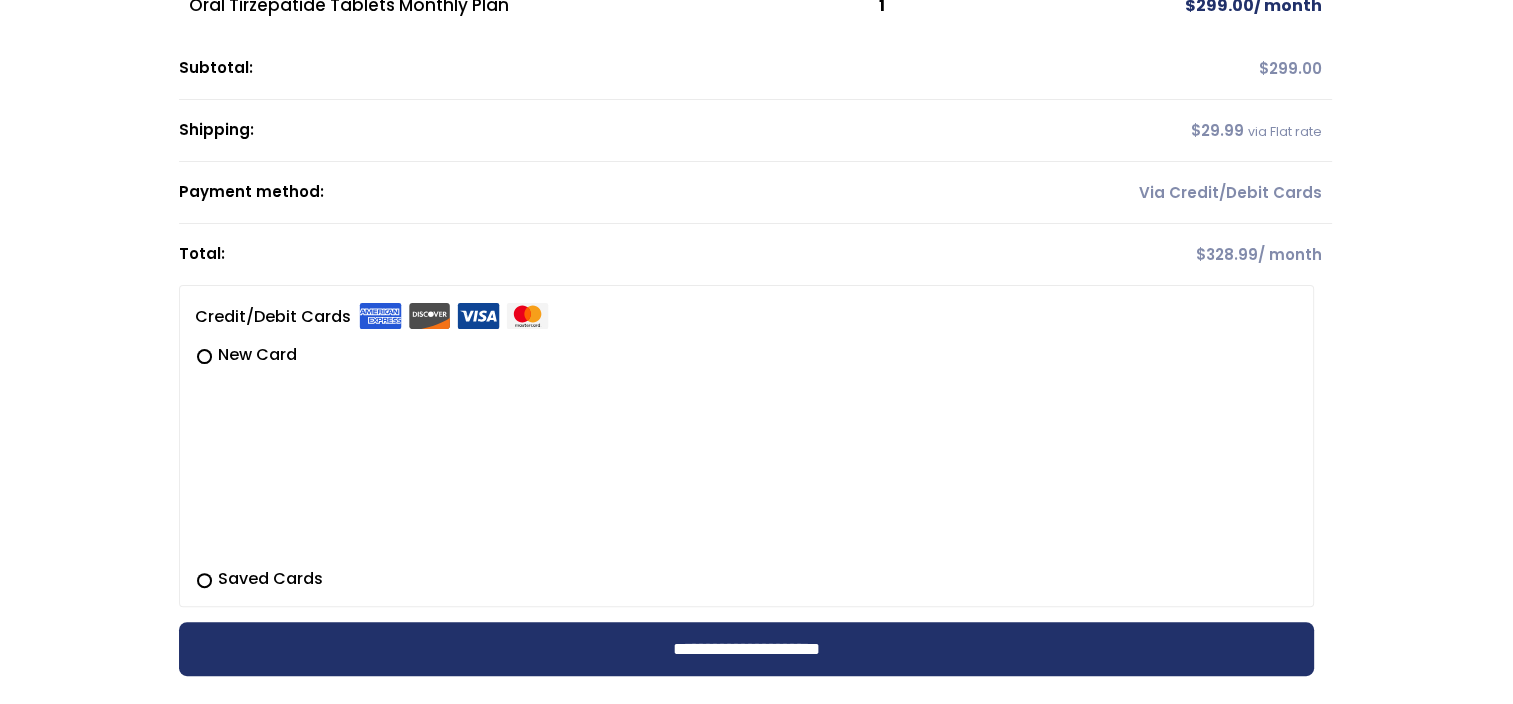 scroll, scrollTop: 408, scrollLeft: 0, axis: vertical 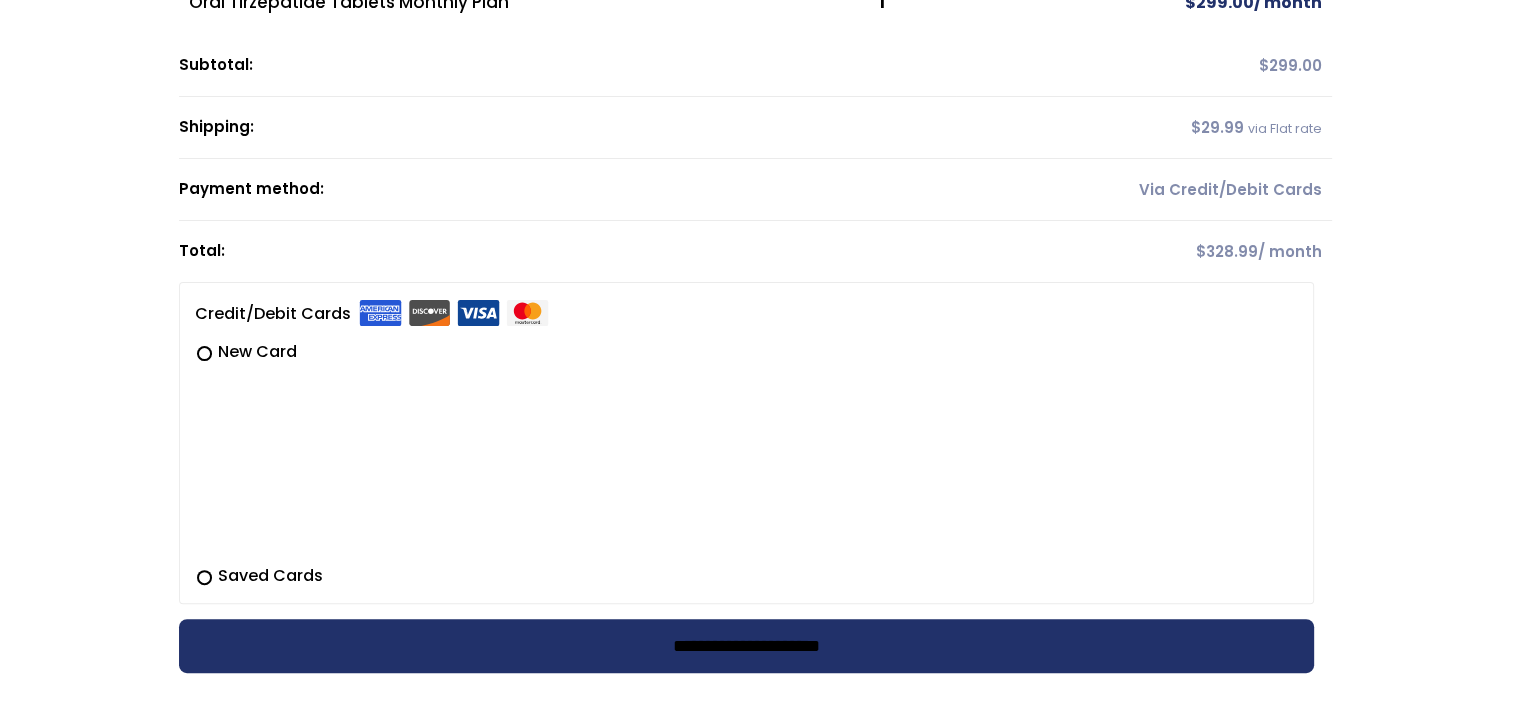 click on "**********" at bounding box center (746, 646) 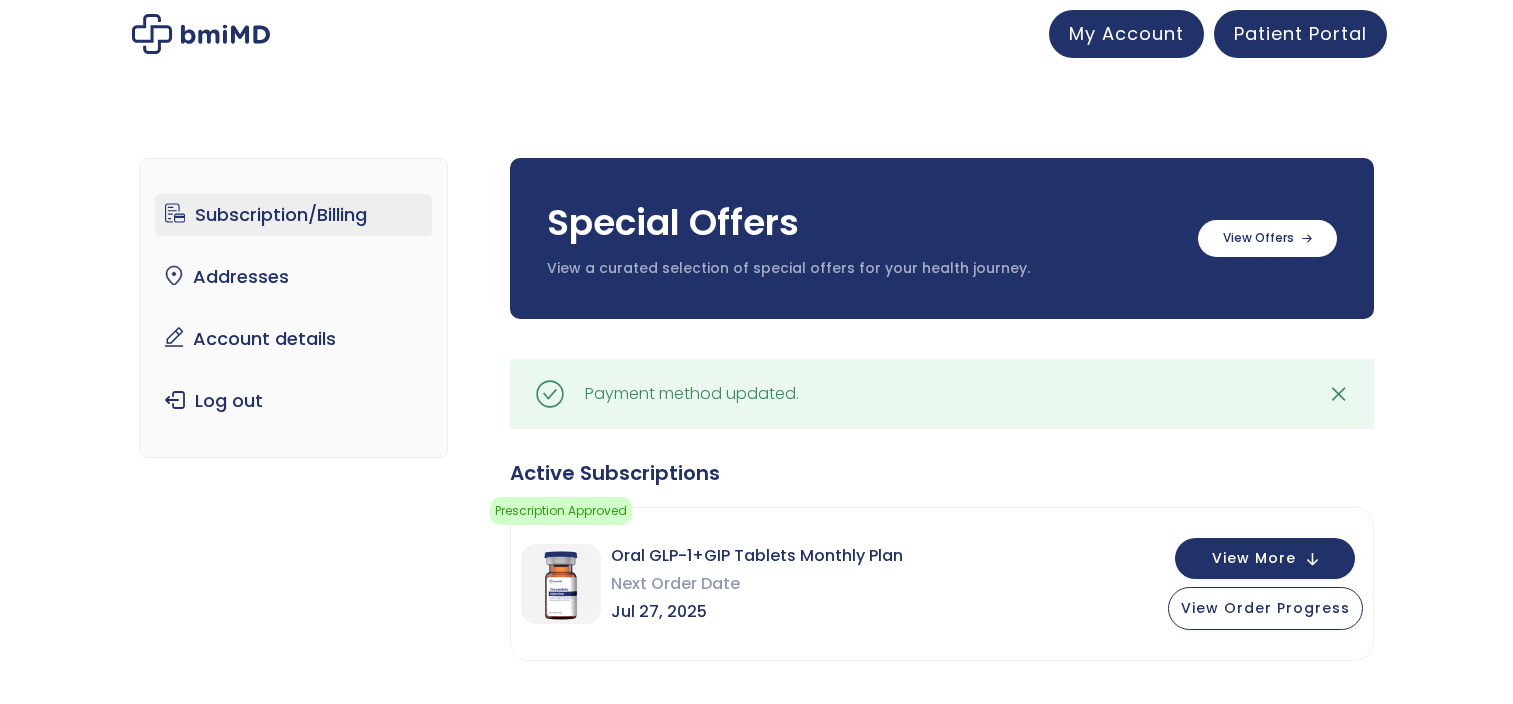 scroll, scrollTop: 0, scrollLeft: 0, axis: both 